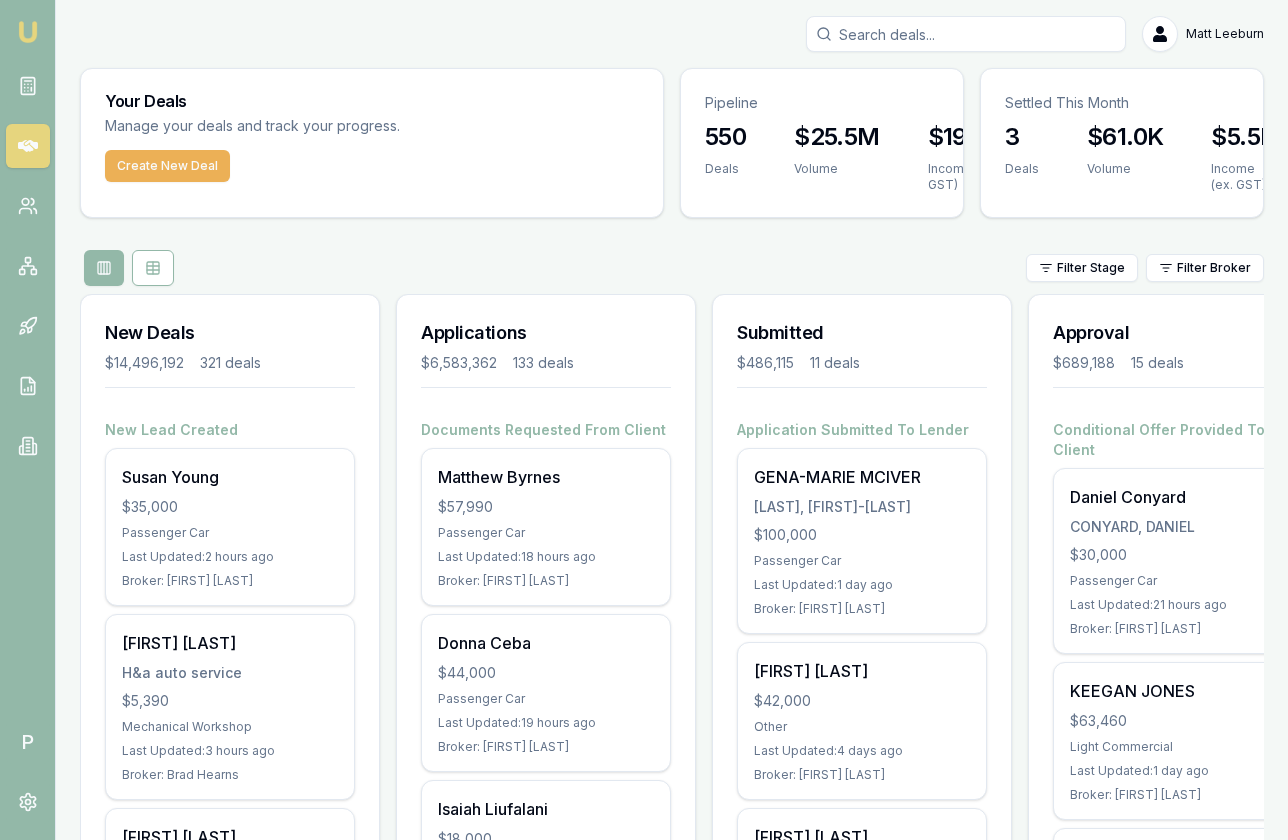scroll, scrollTop: 0, scrollLeft: 0, axis: both 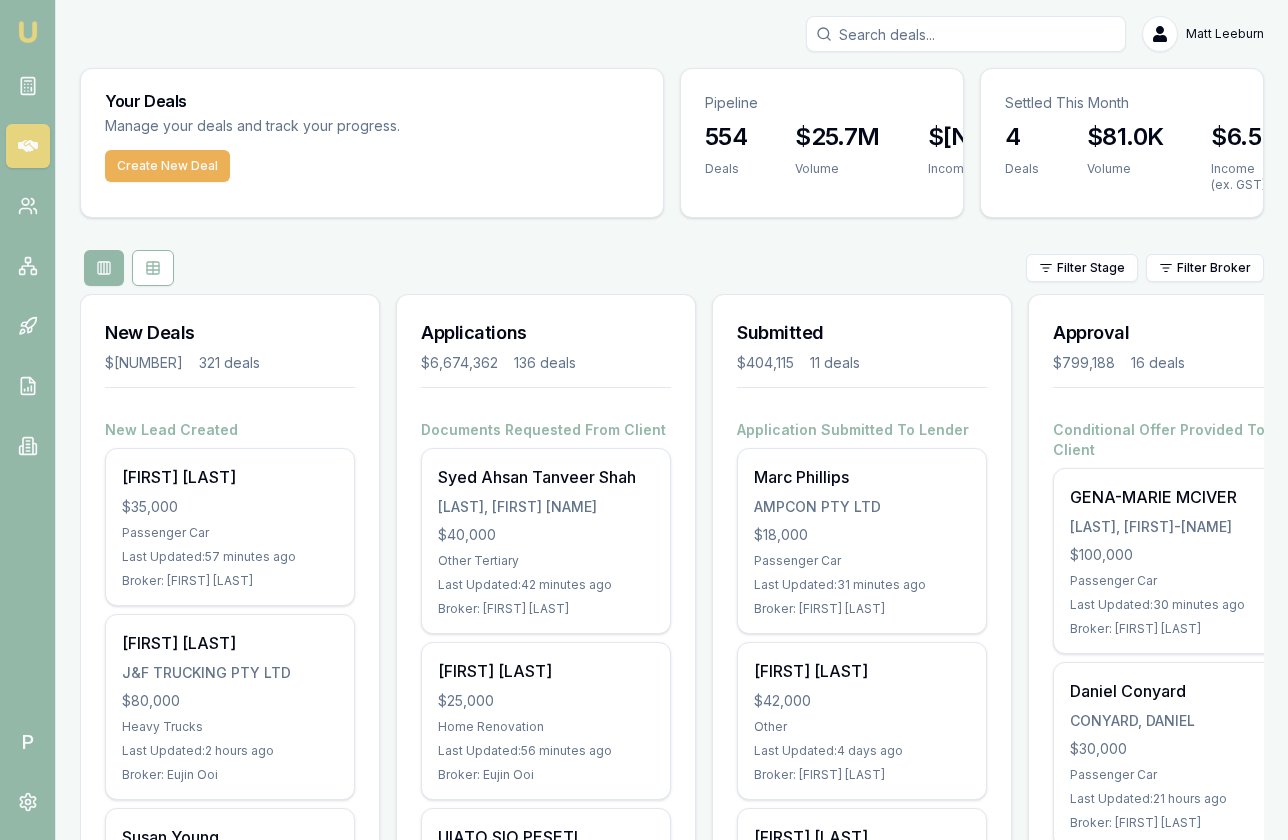 click at bounding box center (966, 34) 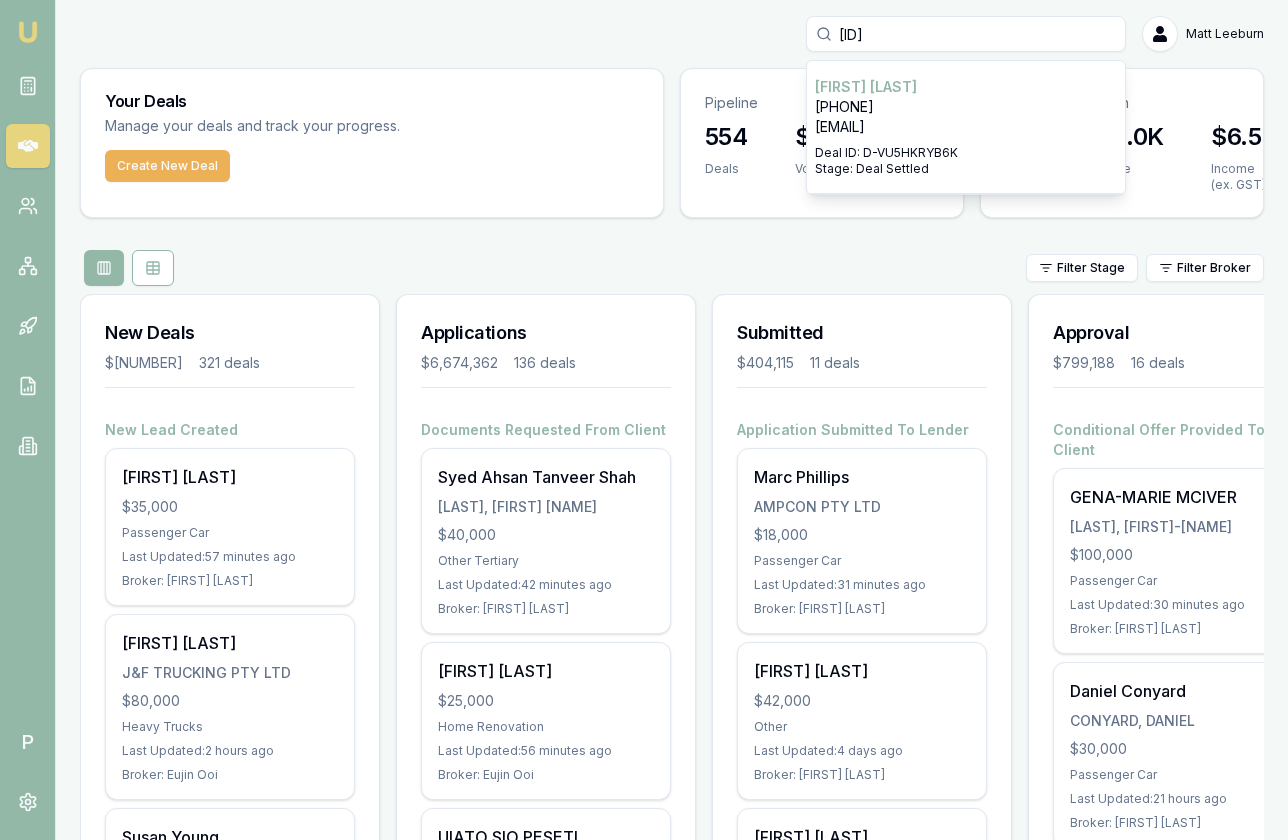 type on "[ID]" 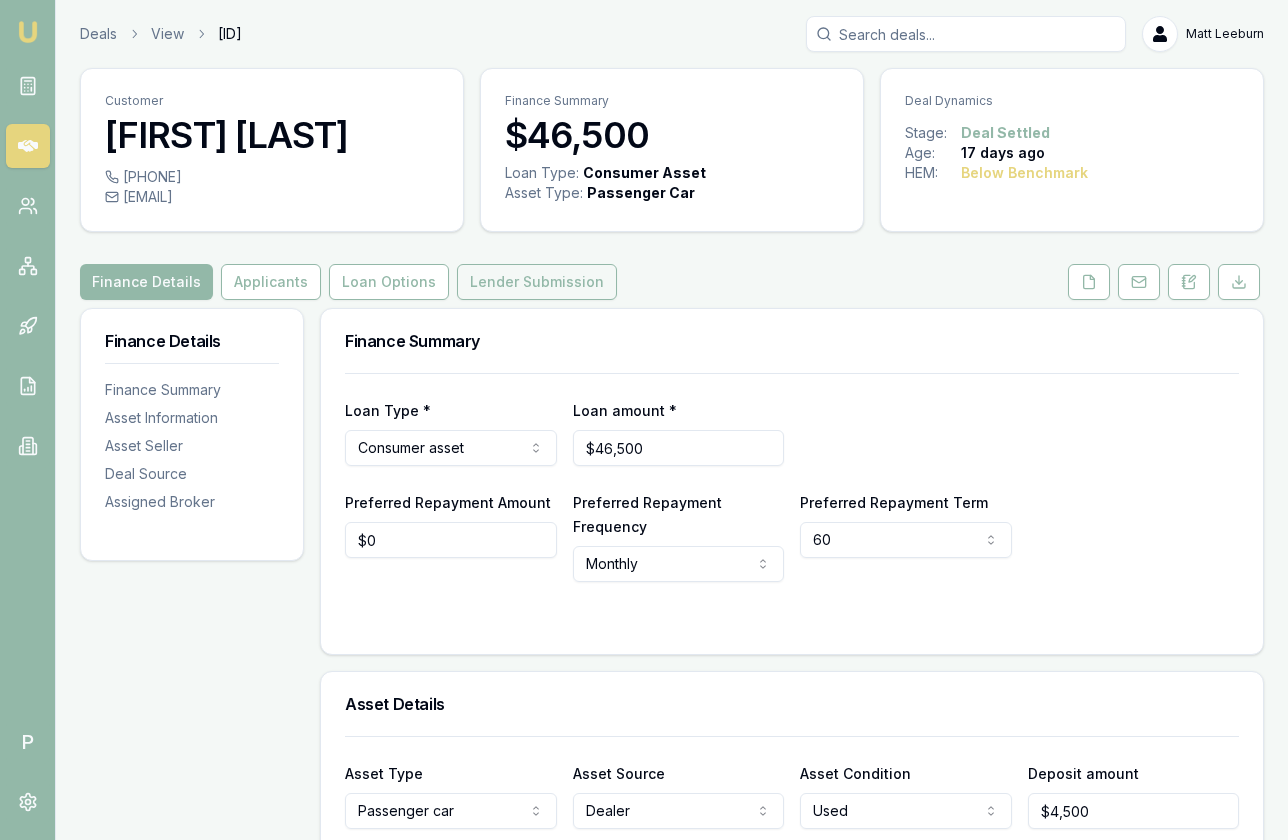 click on "Lender Submission" at bounding box center [537, 282] 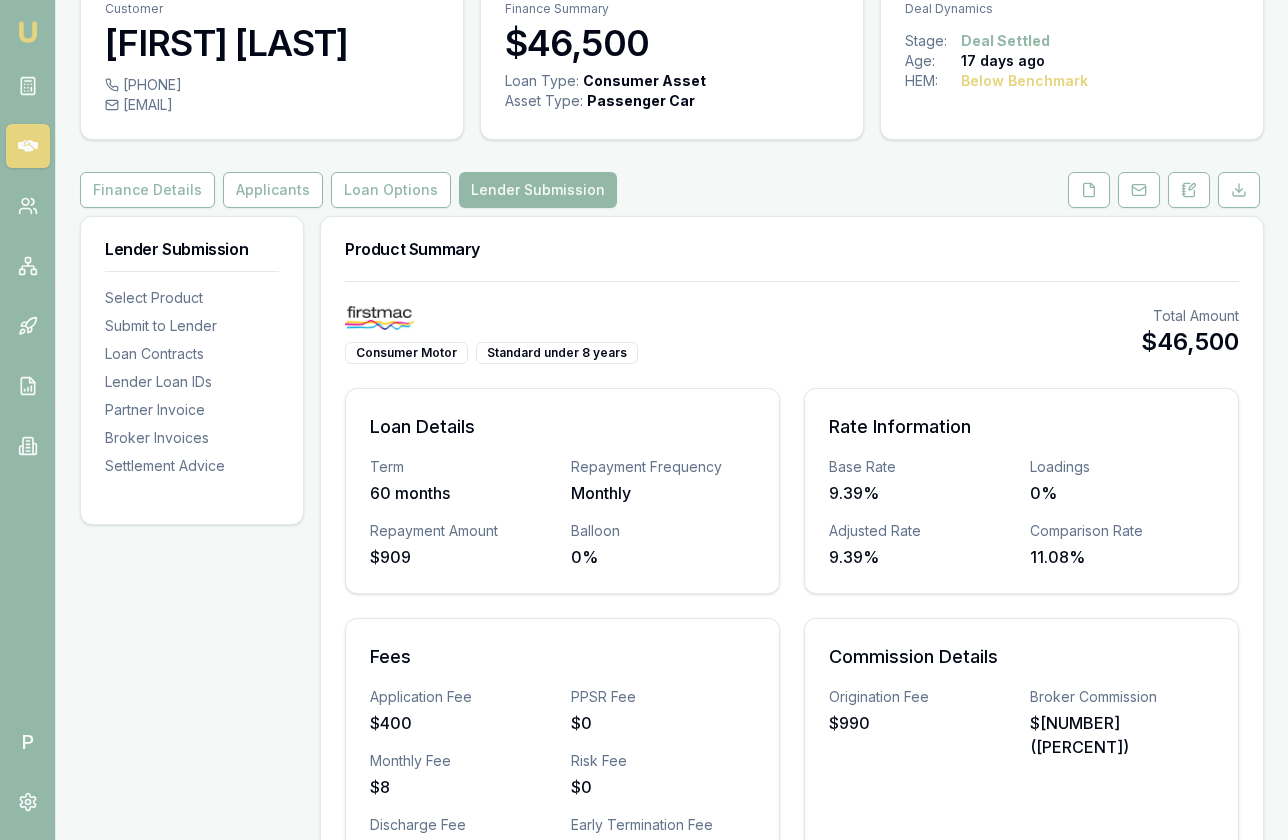 scroll, scrollTop: 0, scrollLeft: 0, axis: both 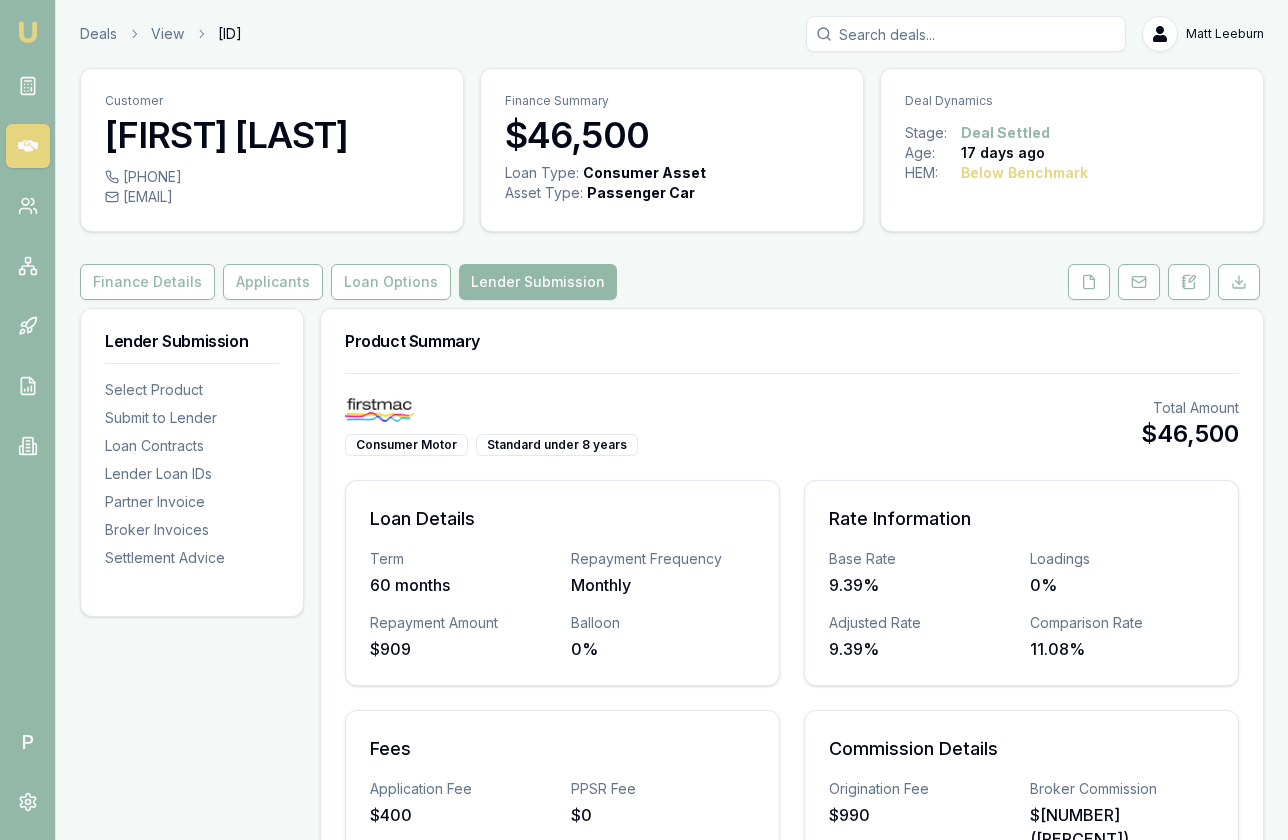 click at bounding box center [966, 34] 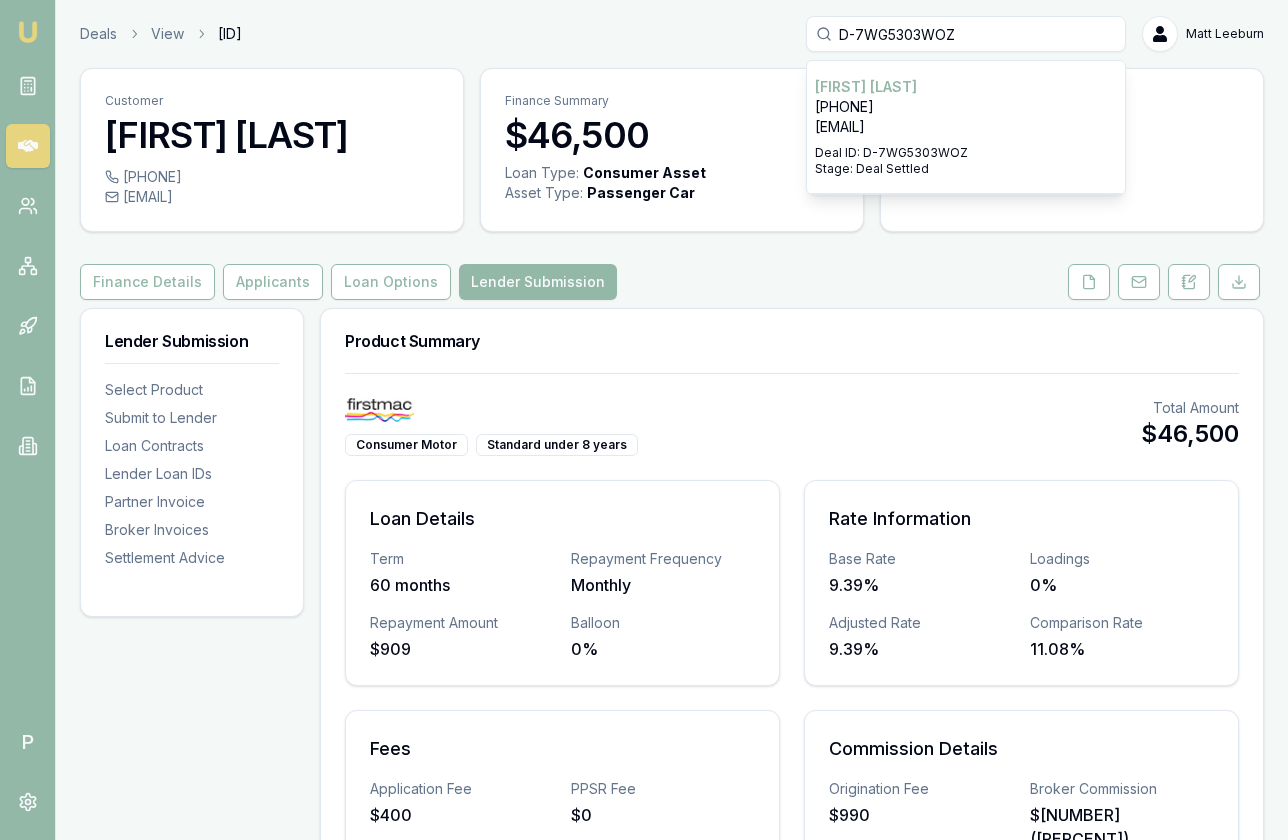 type on "D-7WG5303WOZ" 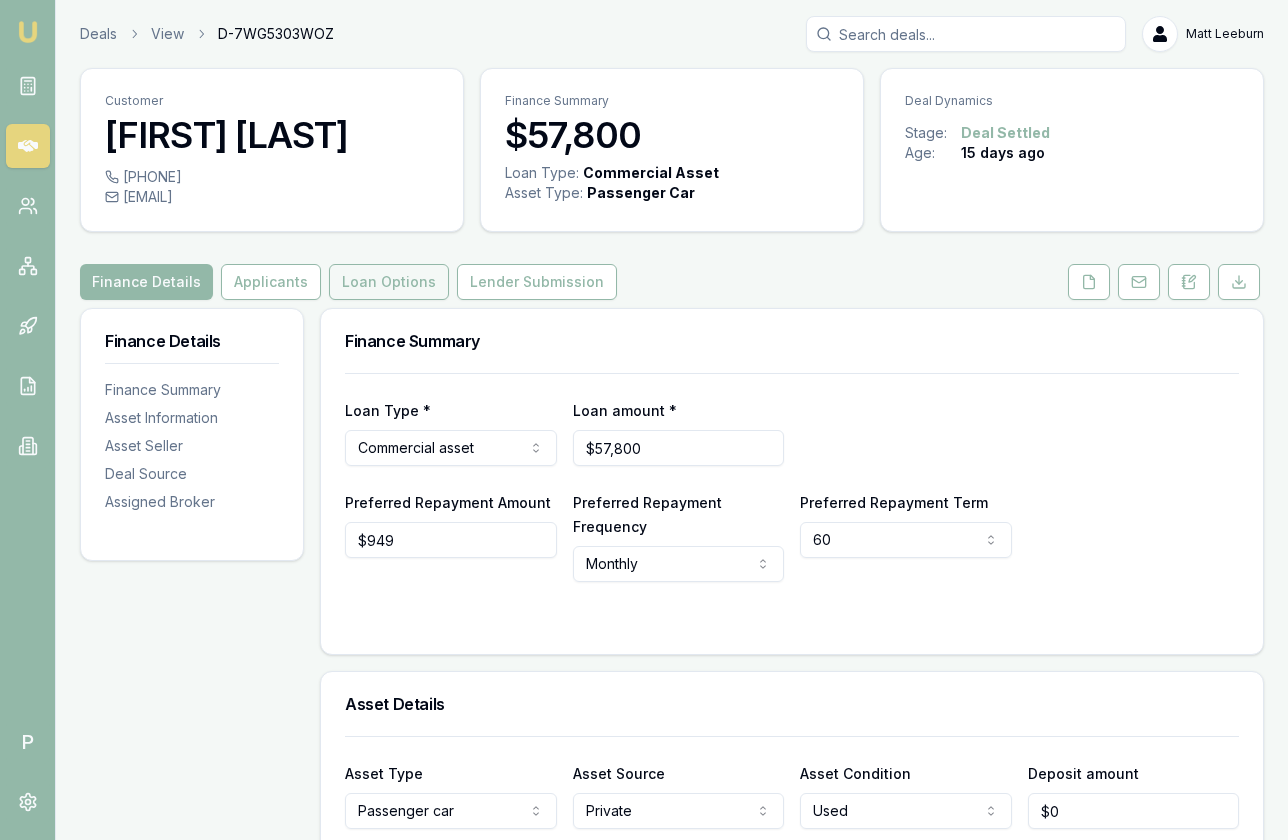 click on "Loan Options" at bounding box center (389, 282) 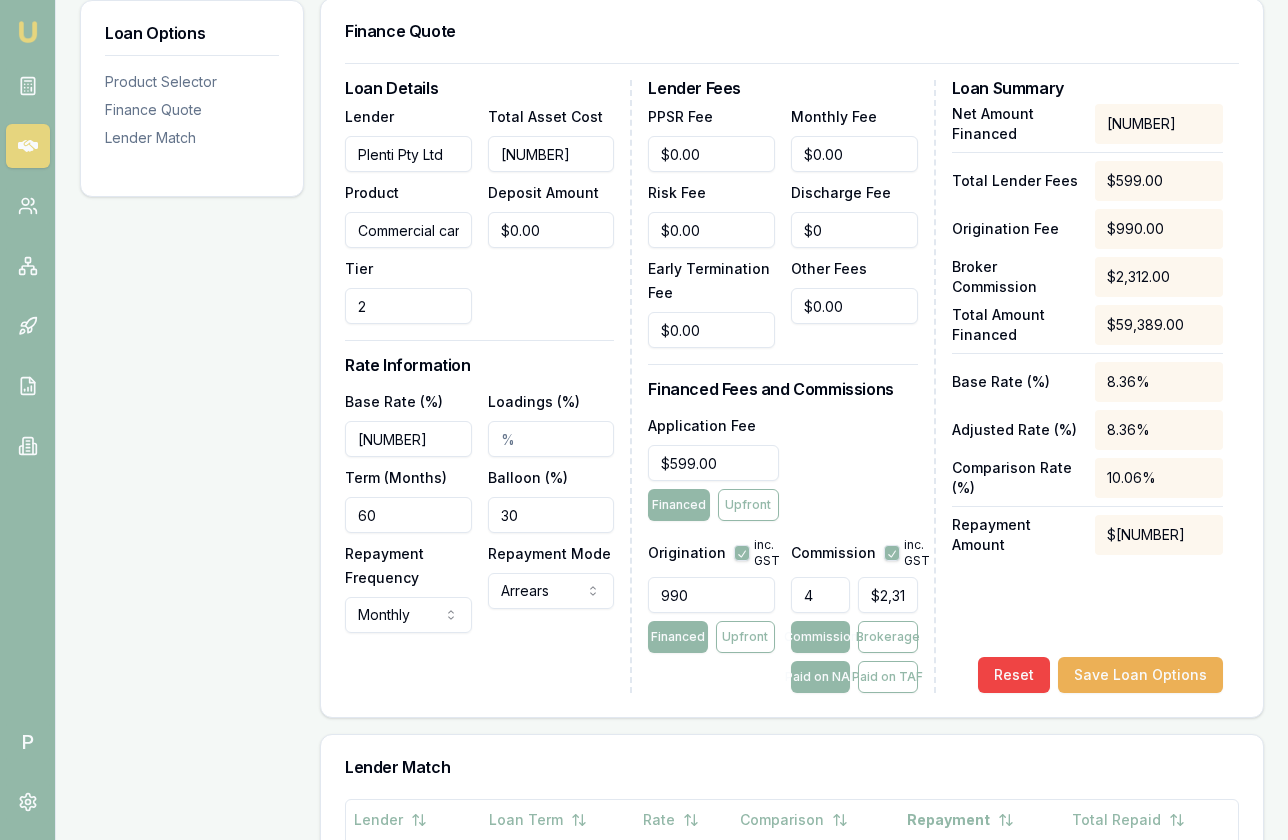 scroll, scrollTop: 559, scrollLeft: 0, axis: vertical 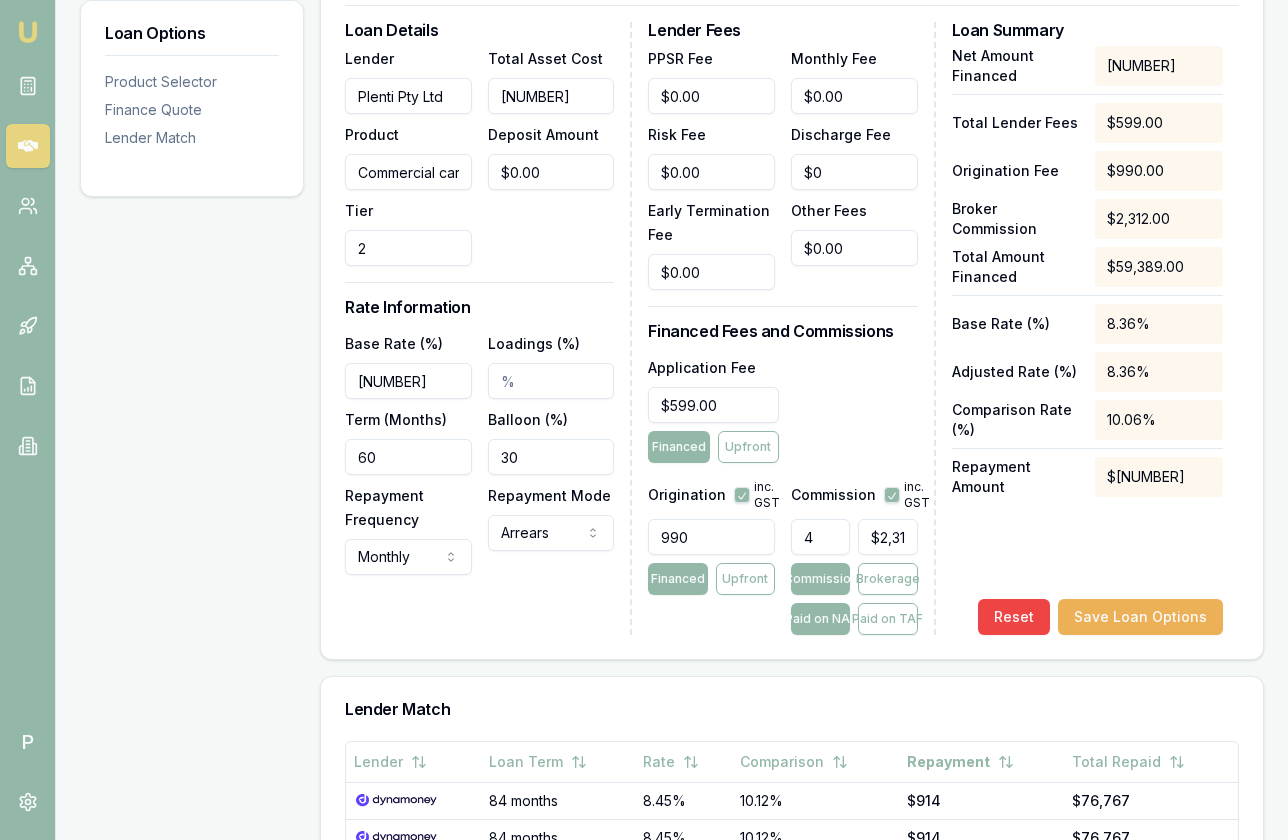 type on "2312" 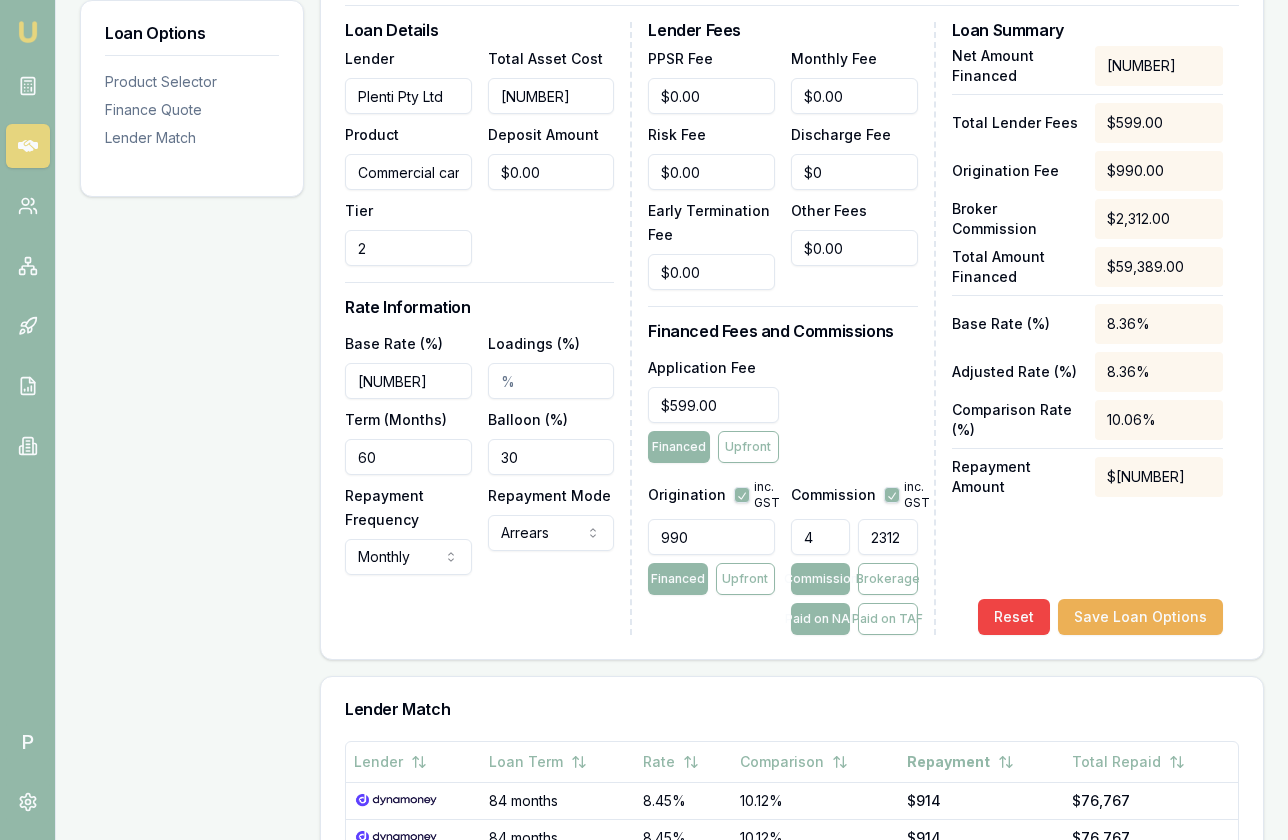 drag, startPoint x: 893, startPoint y: 537, endPoint x: 912, endPoint y: 537, distance: 19 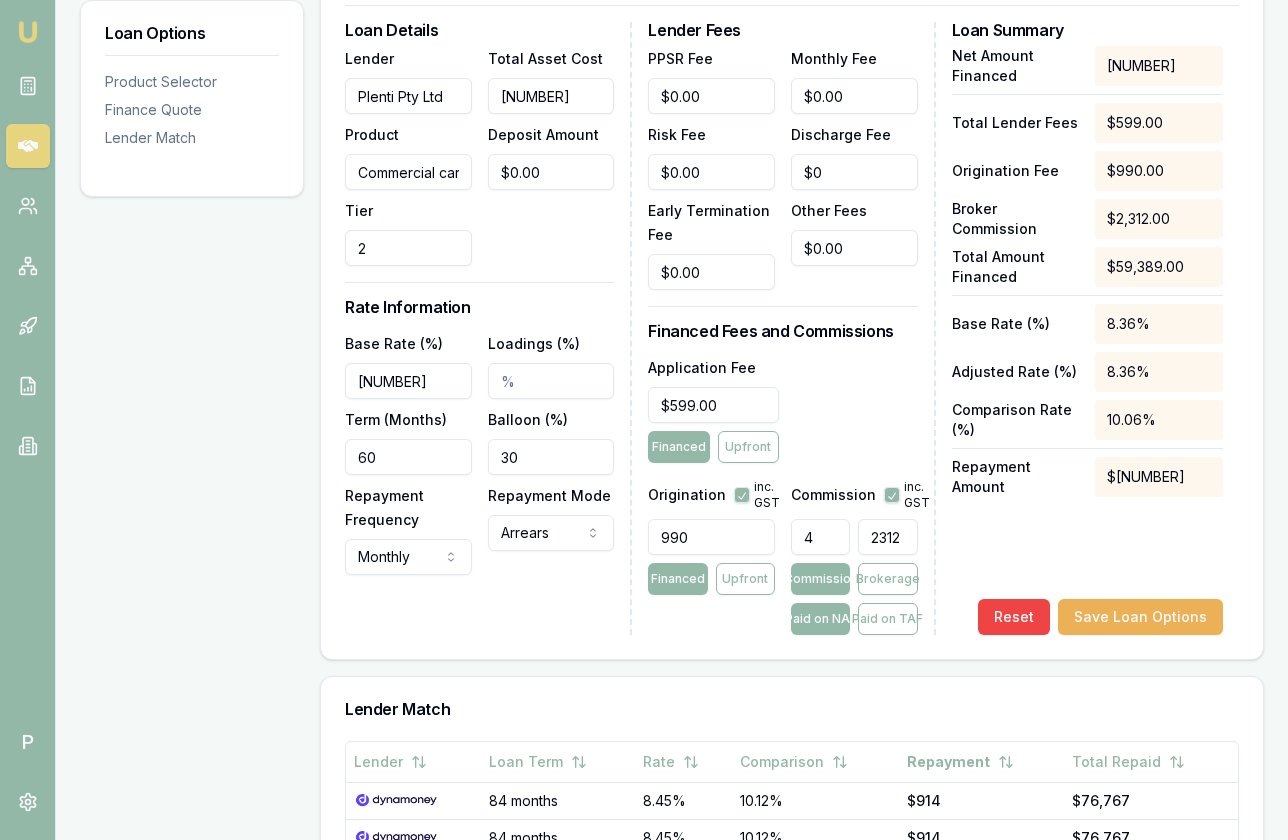 type on "0.0034602076124567475" 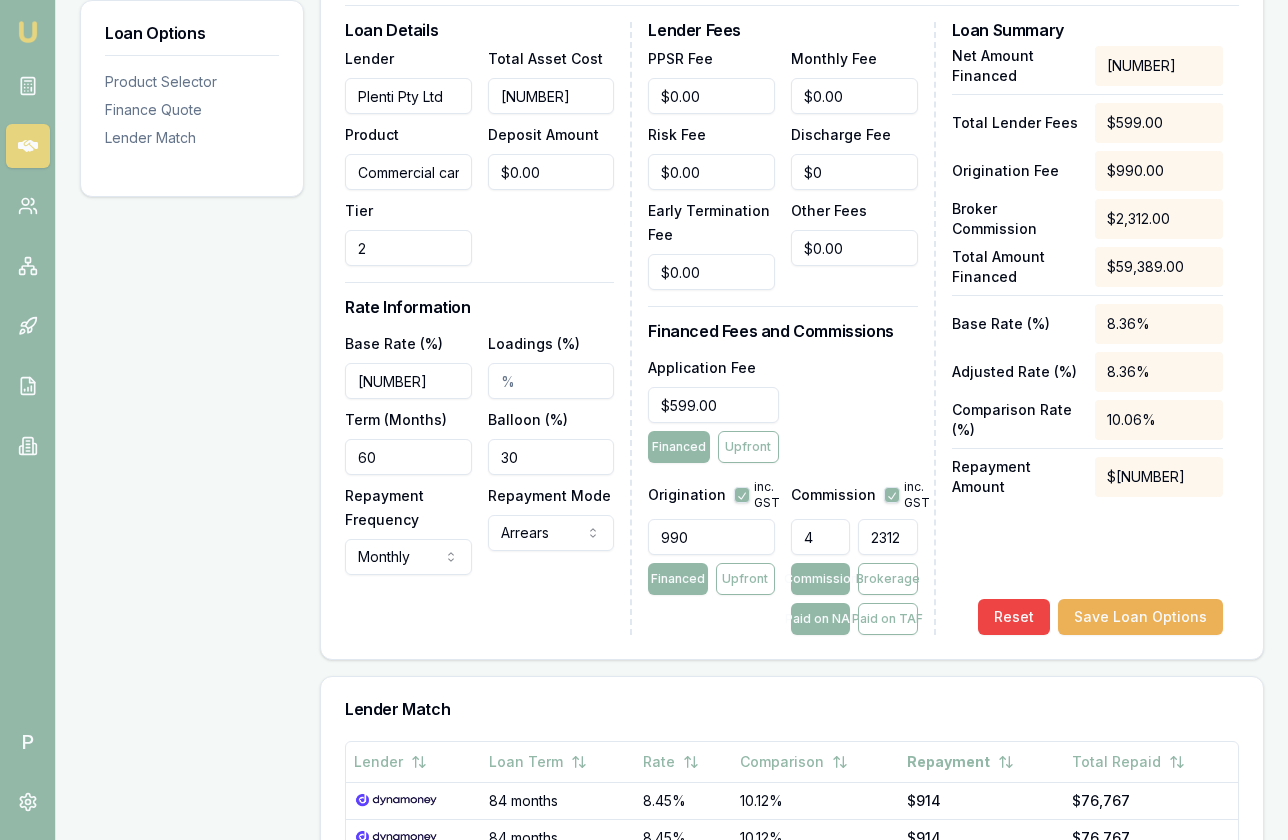 type on "2" 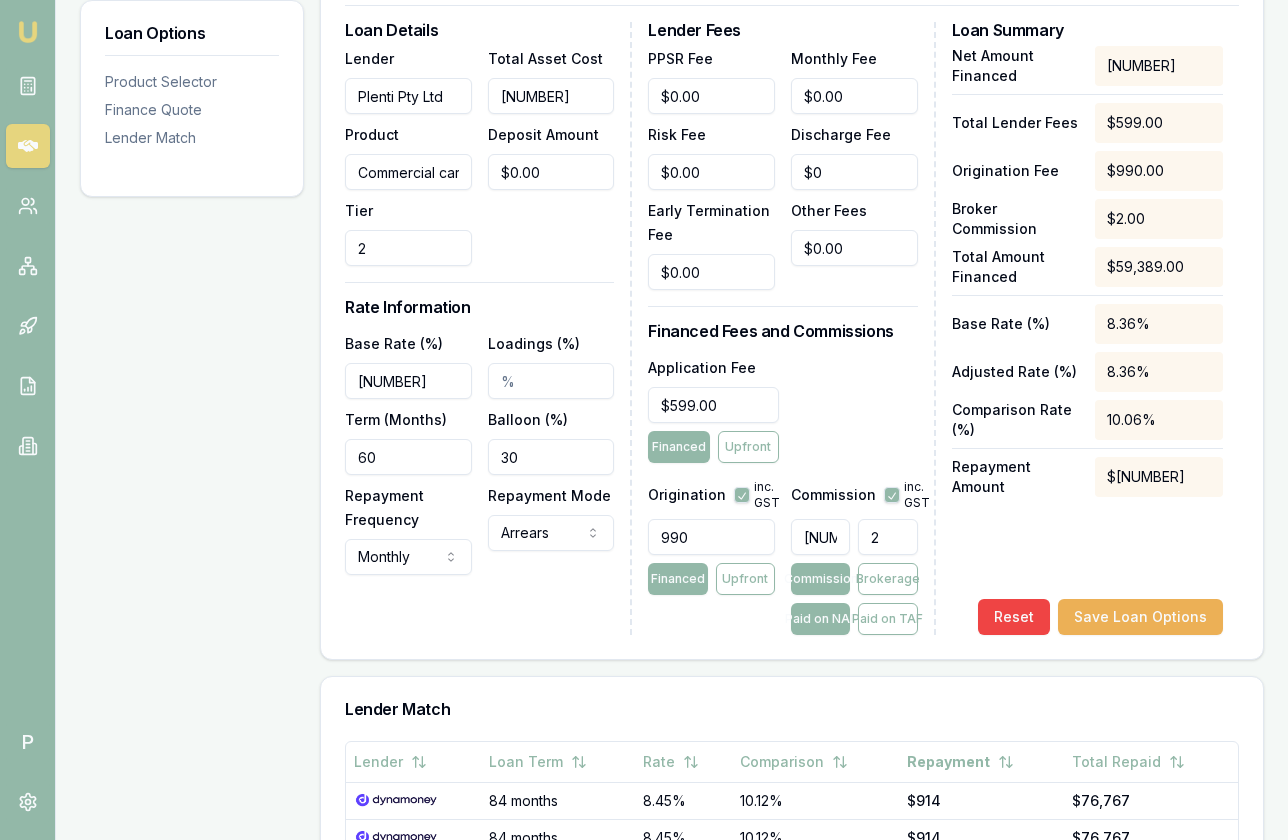 type on "0.039792387543252594" 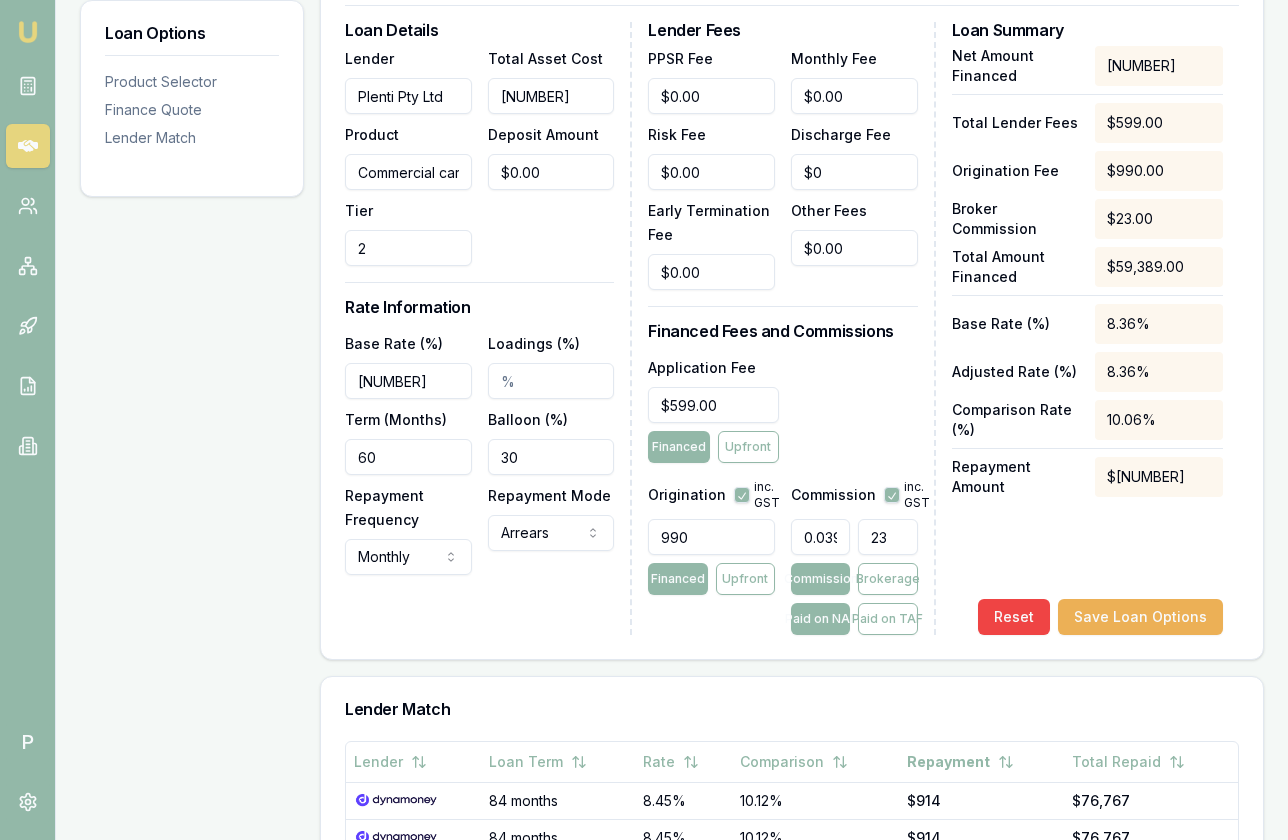 type on "0.397923875432526" 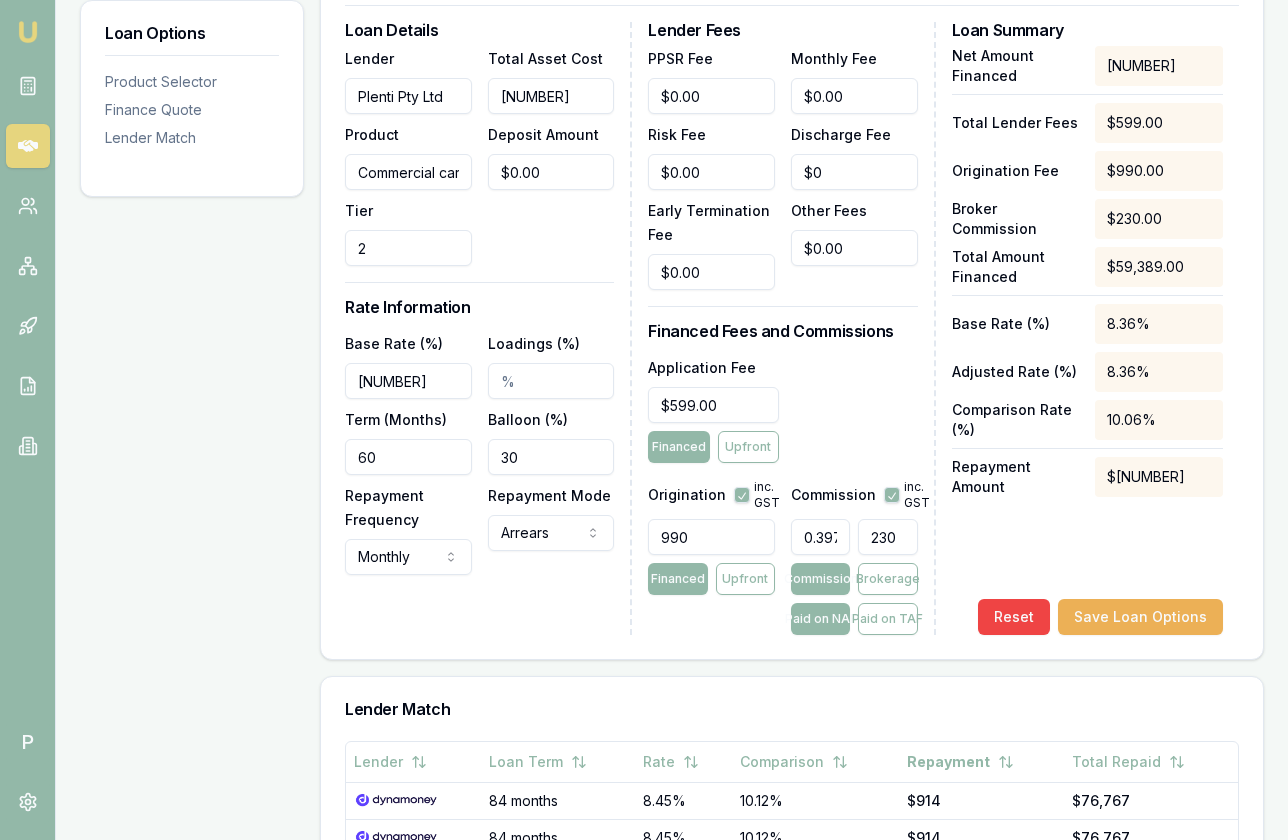 type on "3.980968858131488" 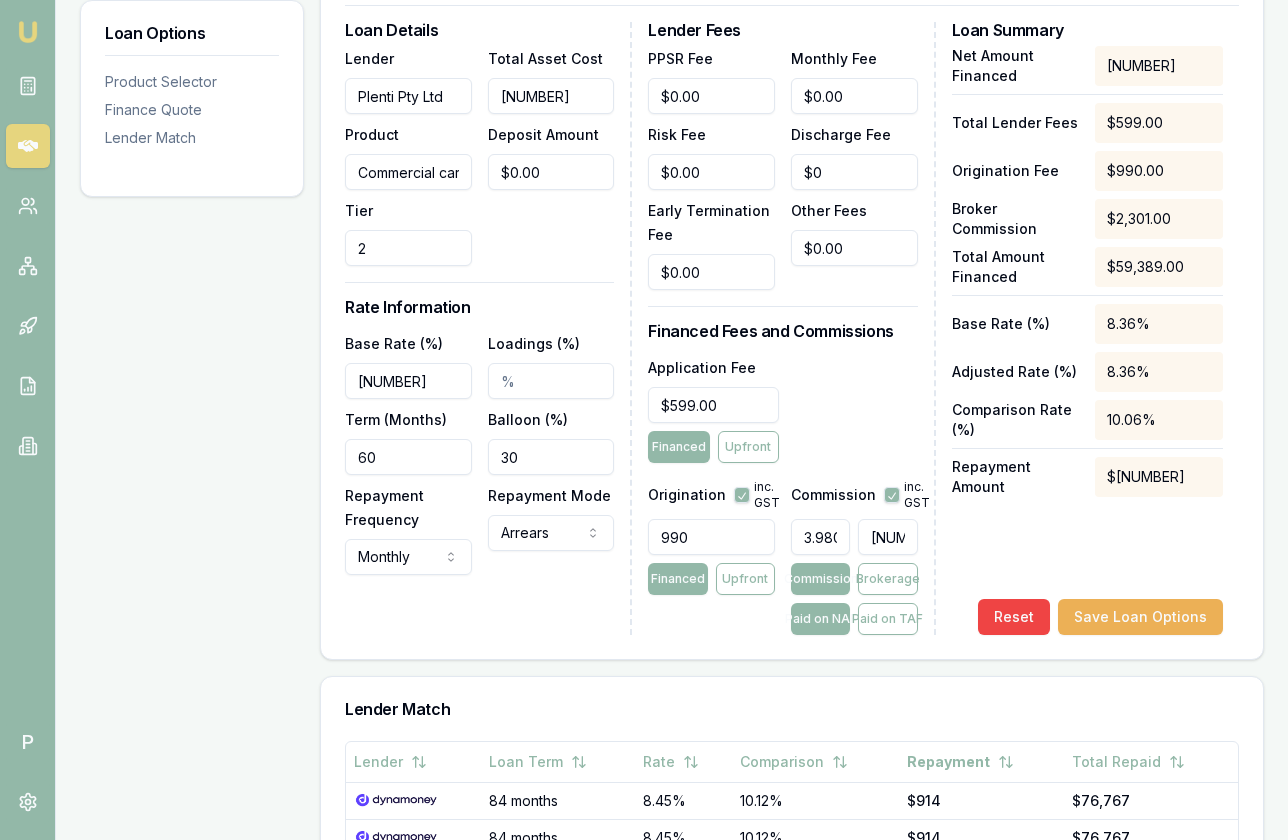 type on "2301." 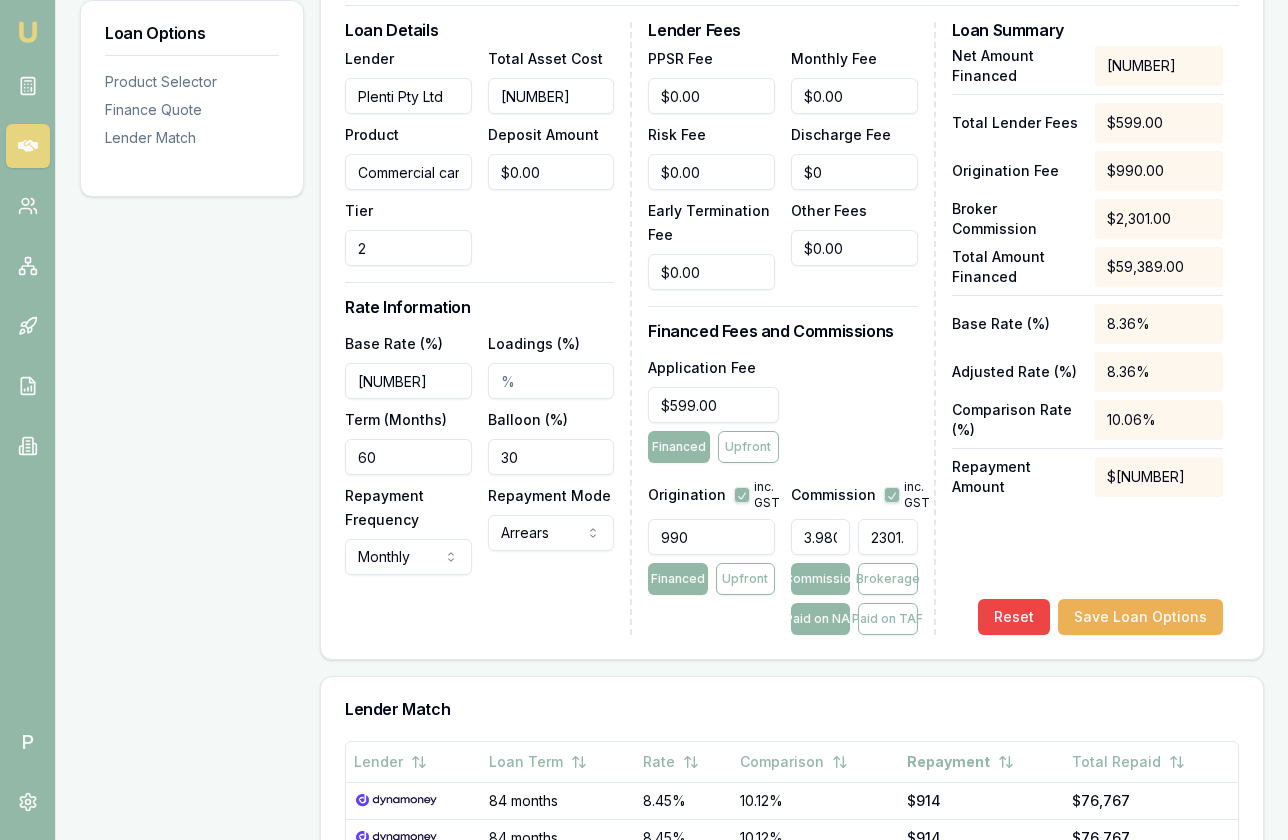 type on "3.9811418685121107" 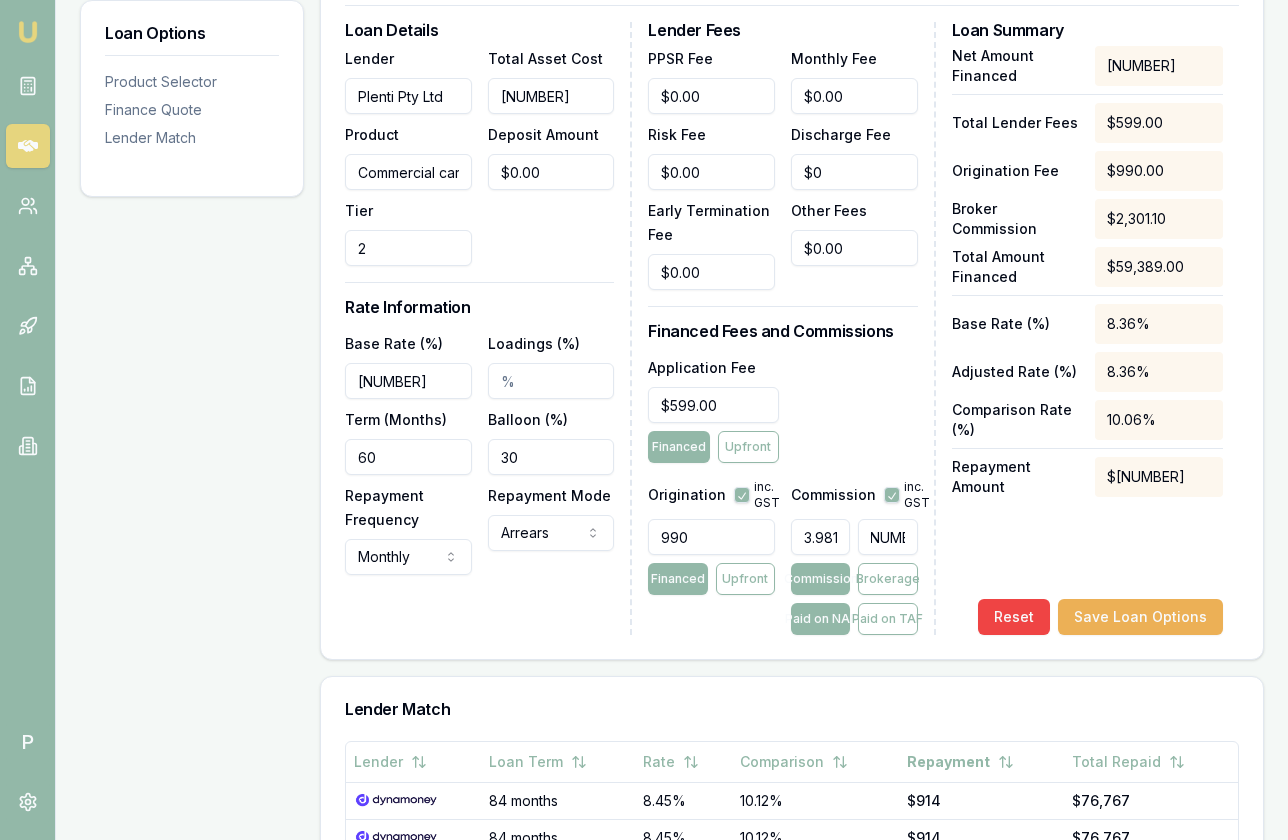 type on "3.9812802768166087" 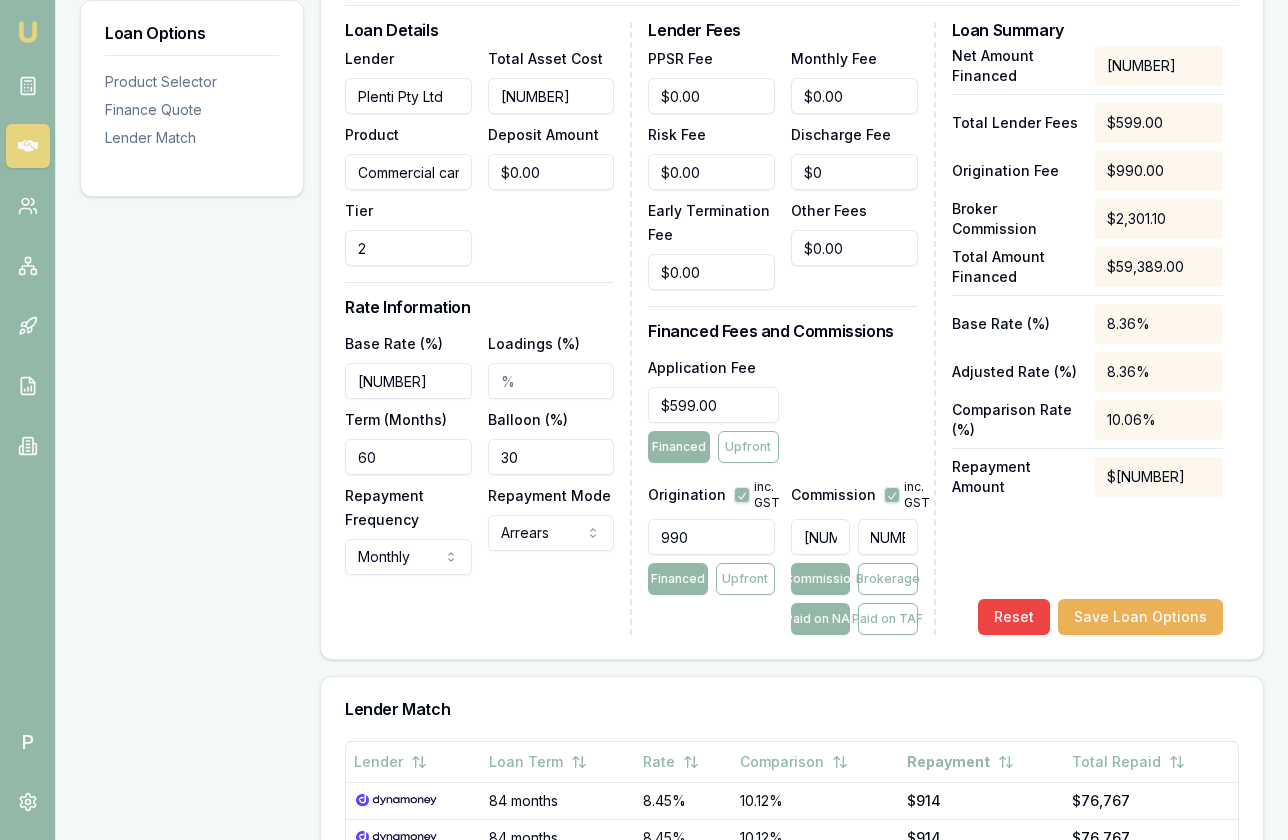 scroll, scrollTop: 0, scrollLeft: 15, axis: horizontal 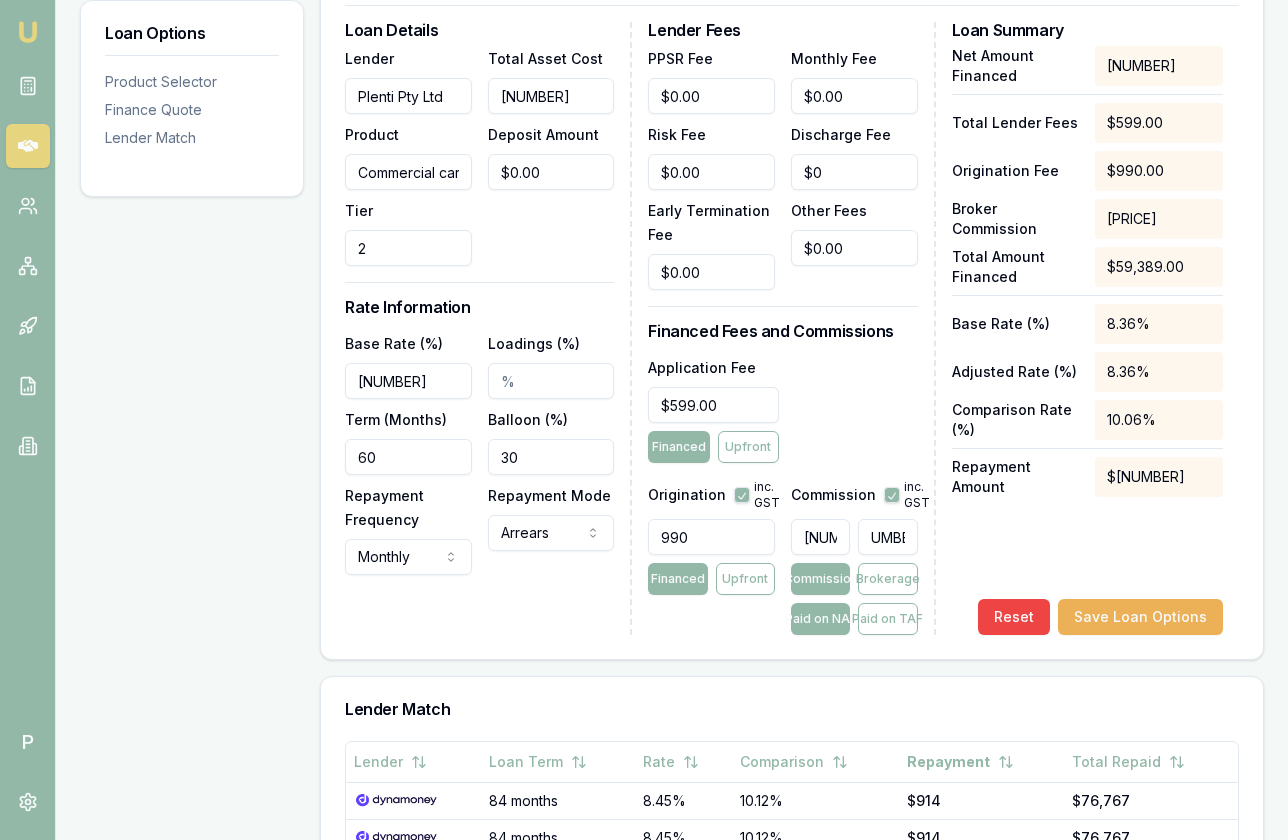 type on "$2,301.18" 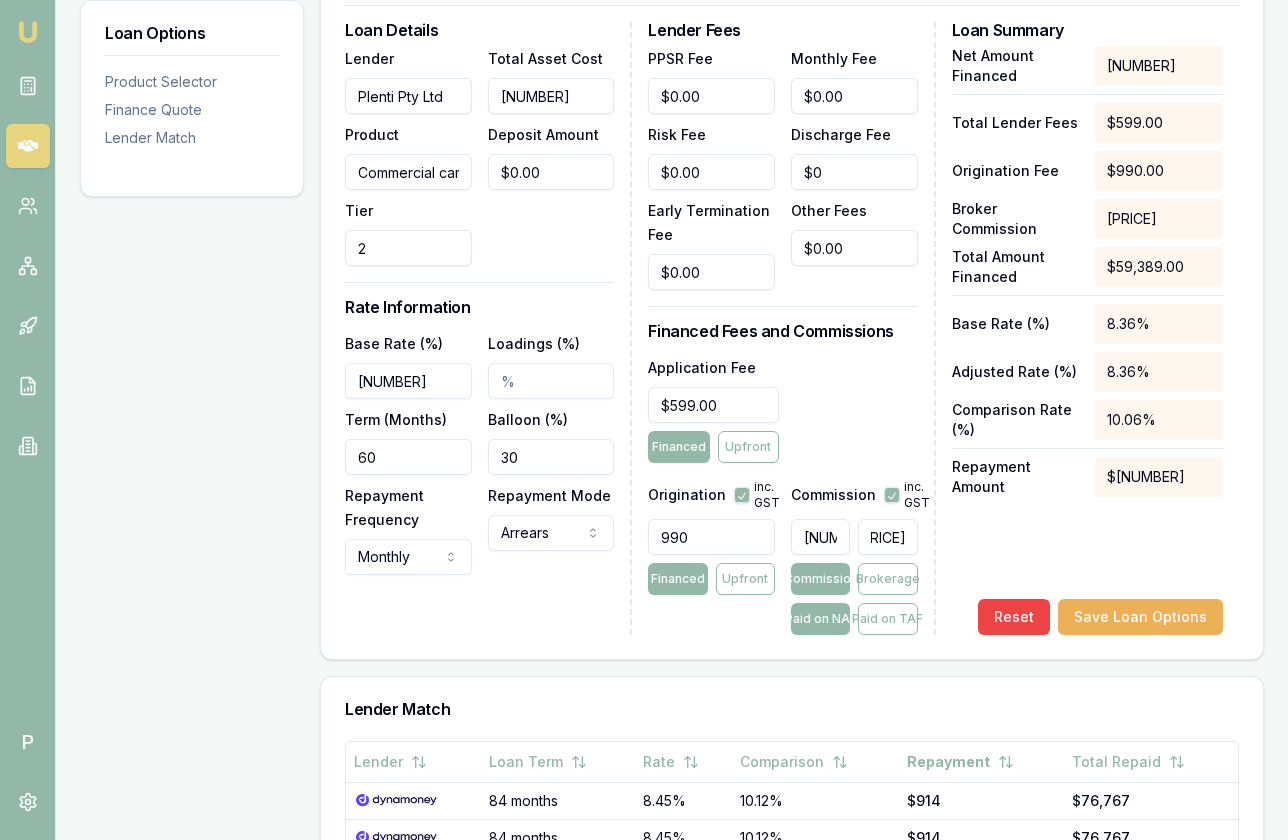 click on "Net Amount Financed $57,800.00 Total Lender Fees $599.00 Origination Fee $990.00 Broker Commission $2,301.18 Total Amount Financed $59,389.00 Base Rate (%) 8.36% Adjusted Rate (%) 8.36% Comparison Rate (%) 10.06% Repayment Amount $974.24 Reset Save Loan Options" at bounding box center (1087, 340) 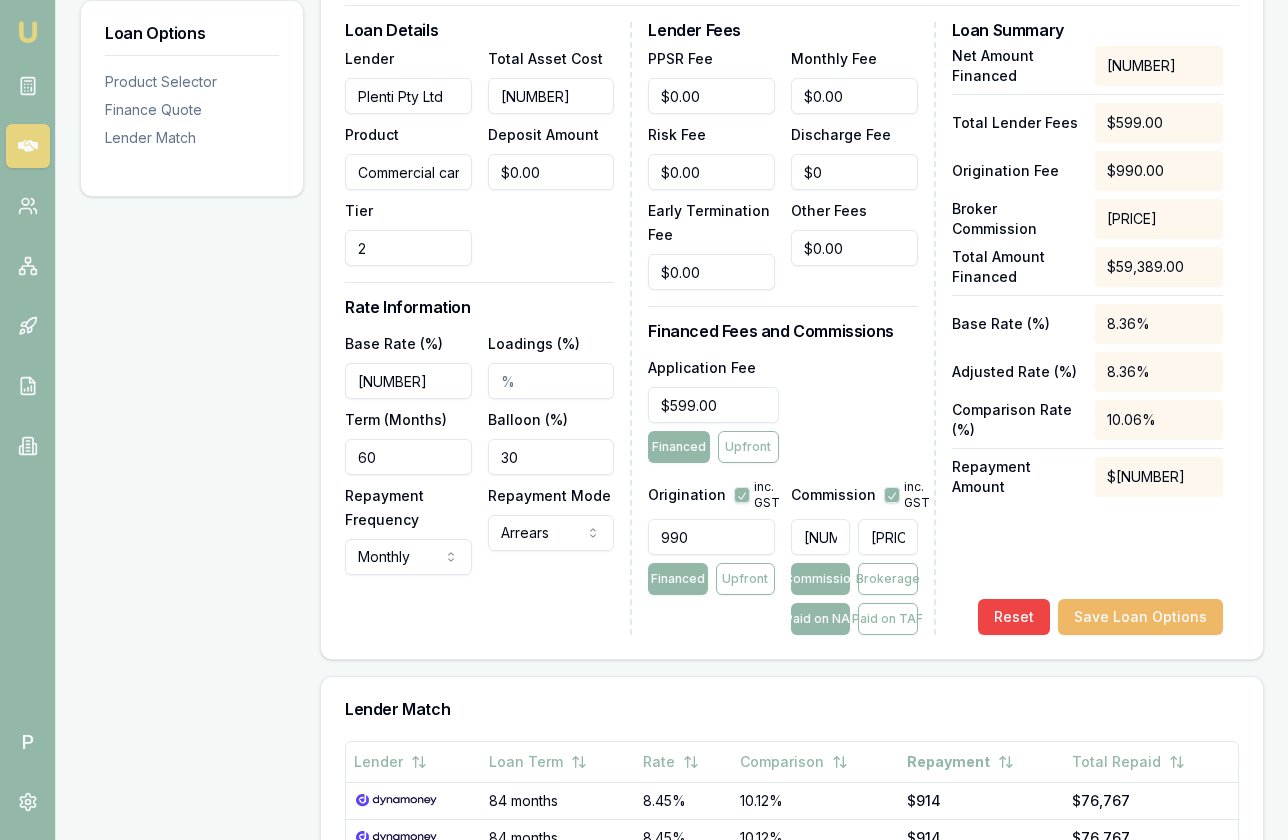 click on "Save Loan Options" at bounding box center (1140, 617) 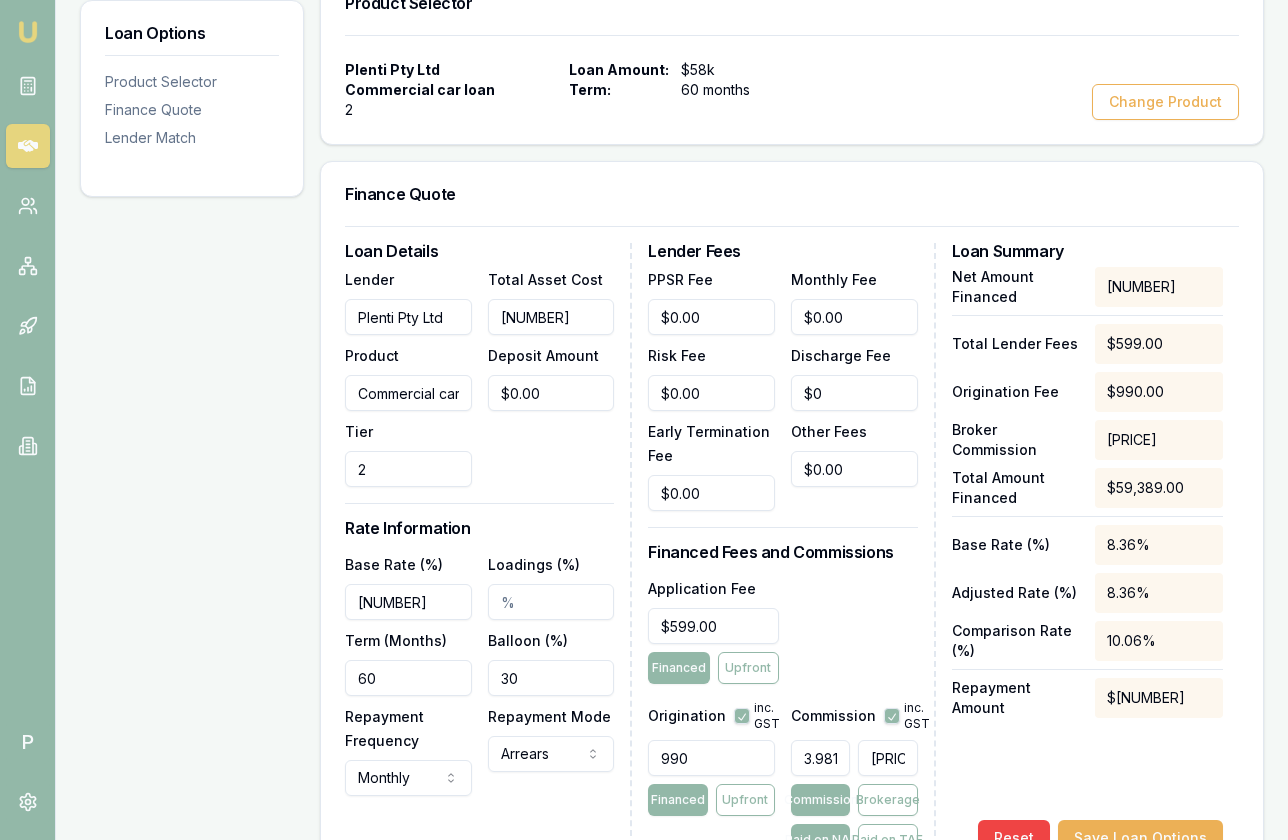 scroll, scrollTop: 0, scrollLeft: 0, axis: both 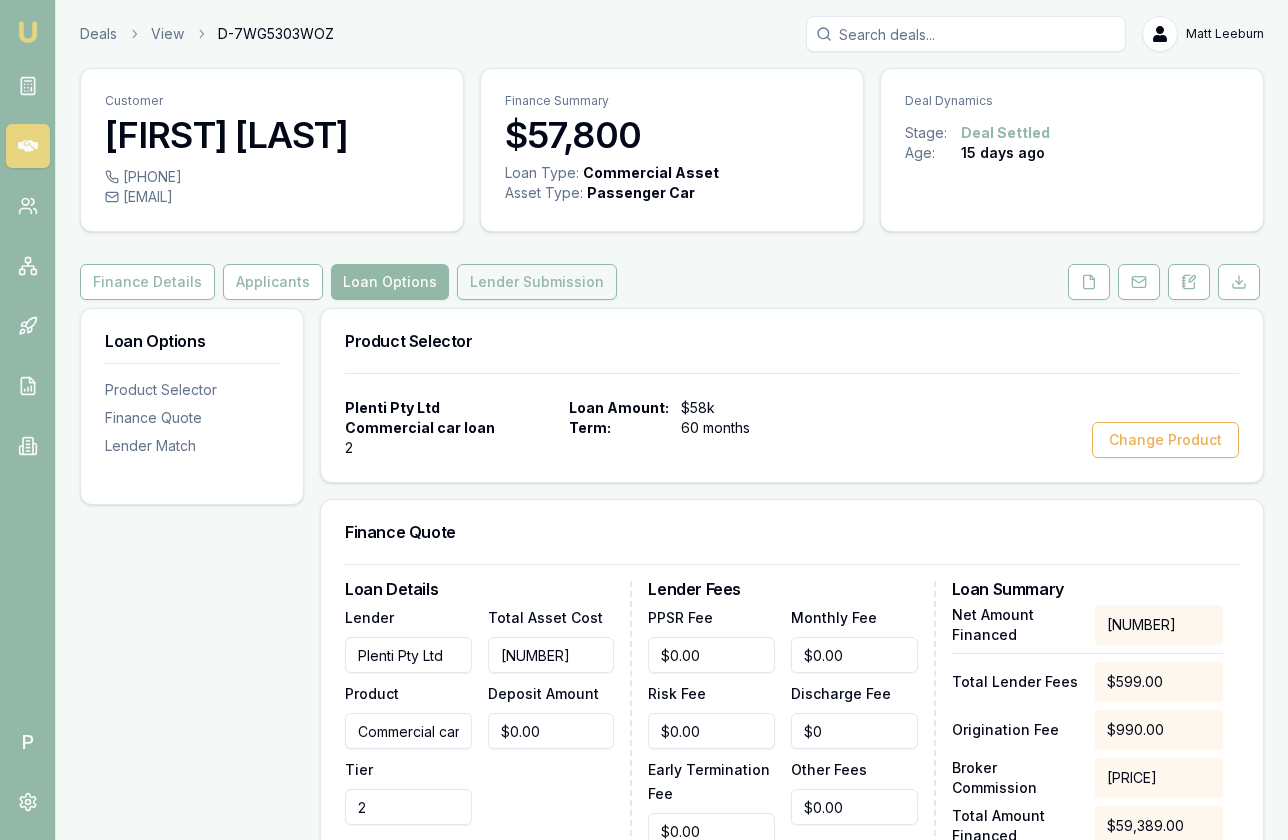 click on "Lender Submission" at bounding box center (537, 282) 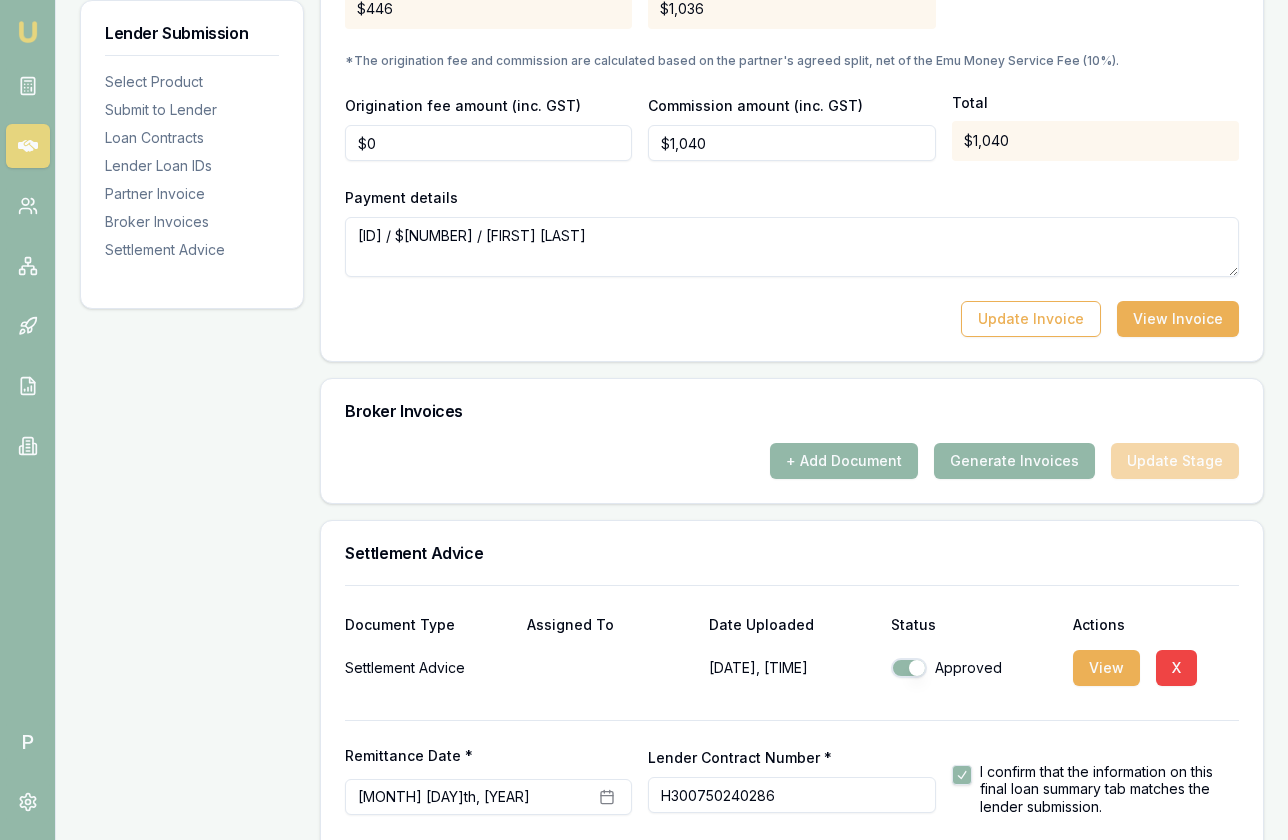 scroll, scrollTop: 2143, scrollLeft: 0, axis: vertical 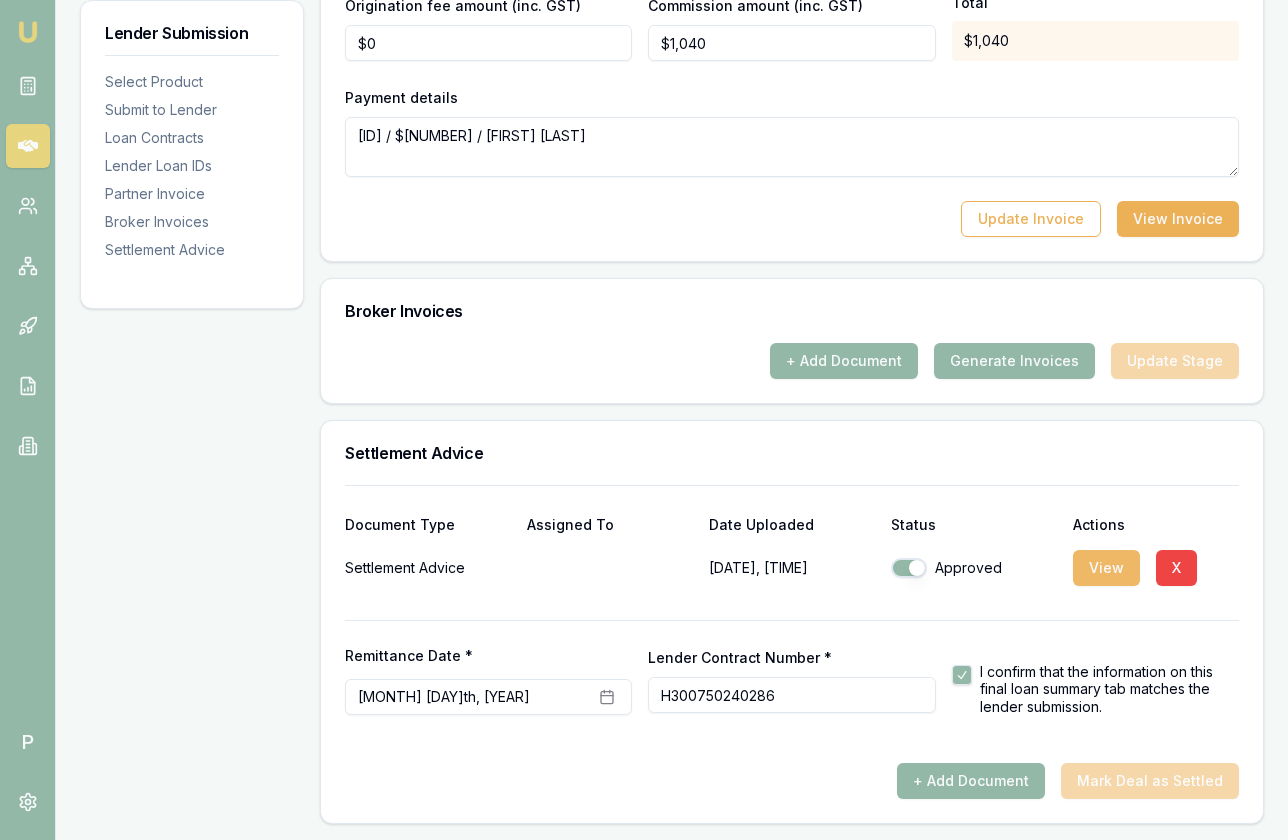 click on "View" at bounding box center (1106, 568) 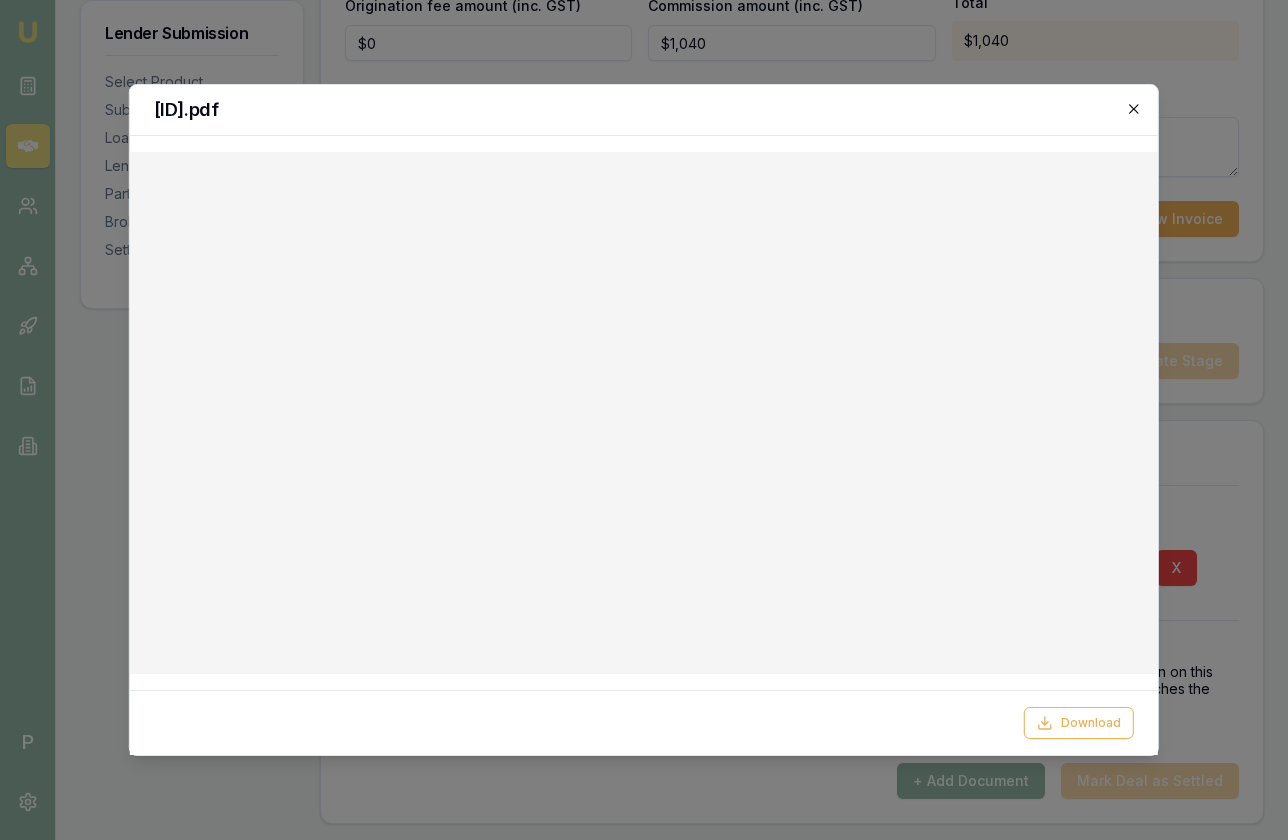 click 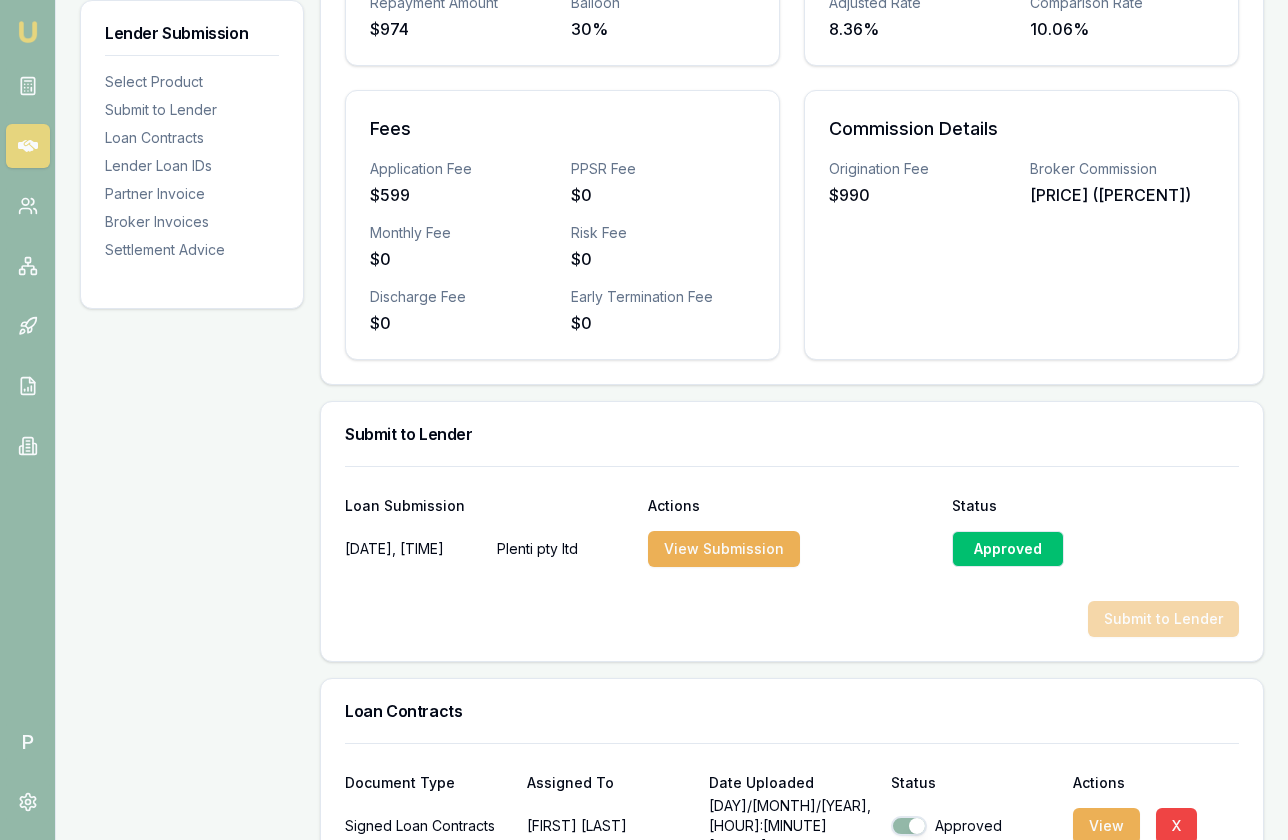 scroll, scrollTop: 0, scrollLeft: 0, axis: both 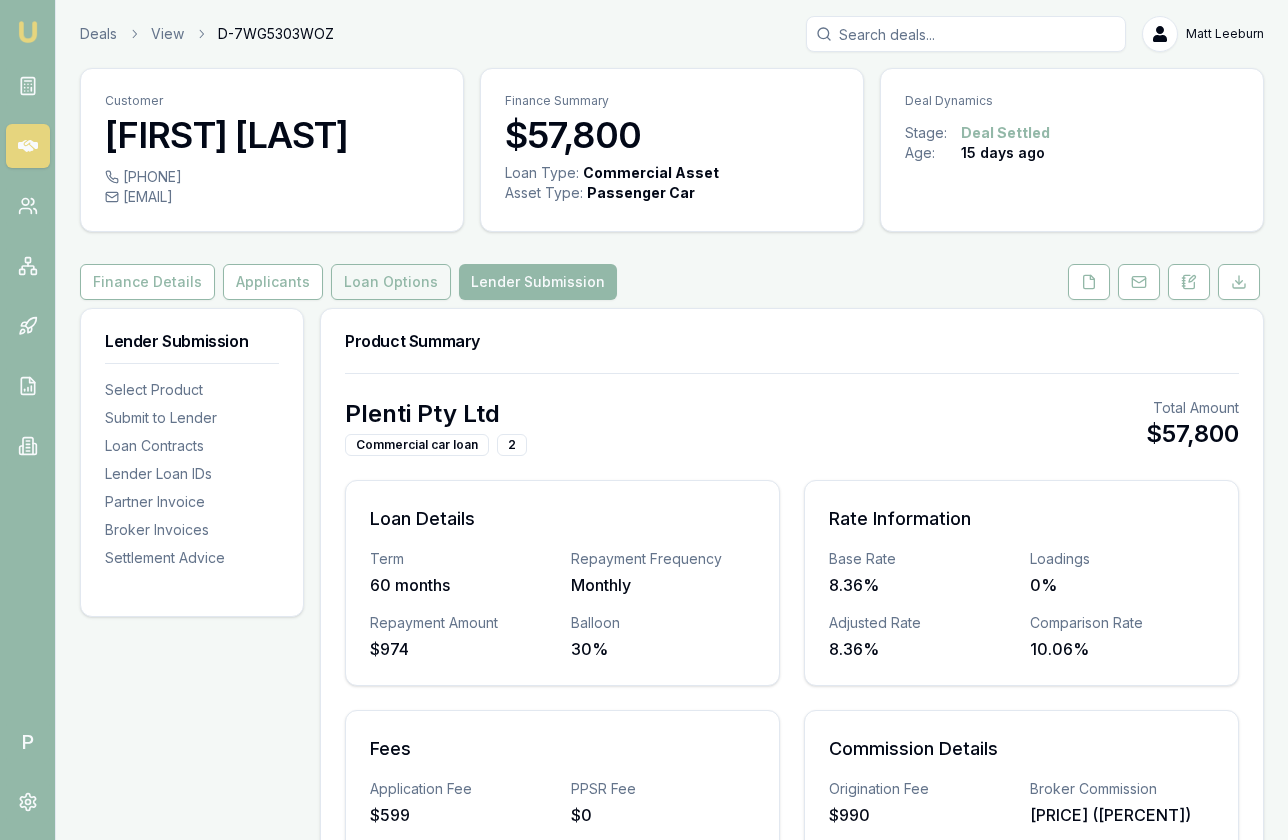 click on "Loan Options" at bounding box center (391, 282) 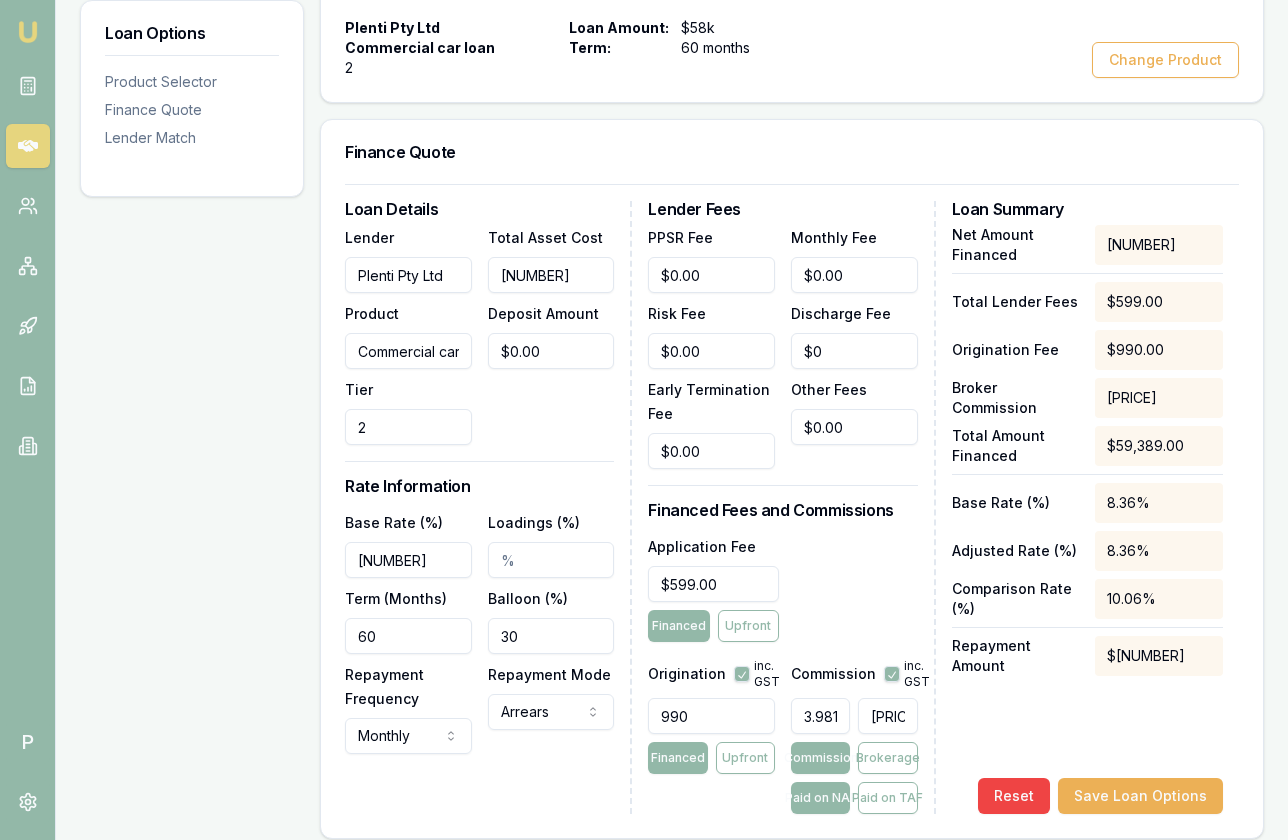 scroll, scrollTop: 593, scrollLeft: 0, axis: vertical 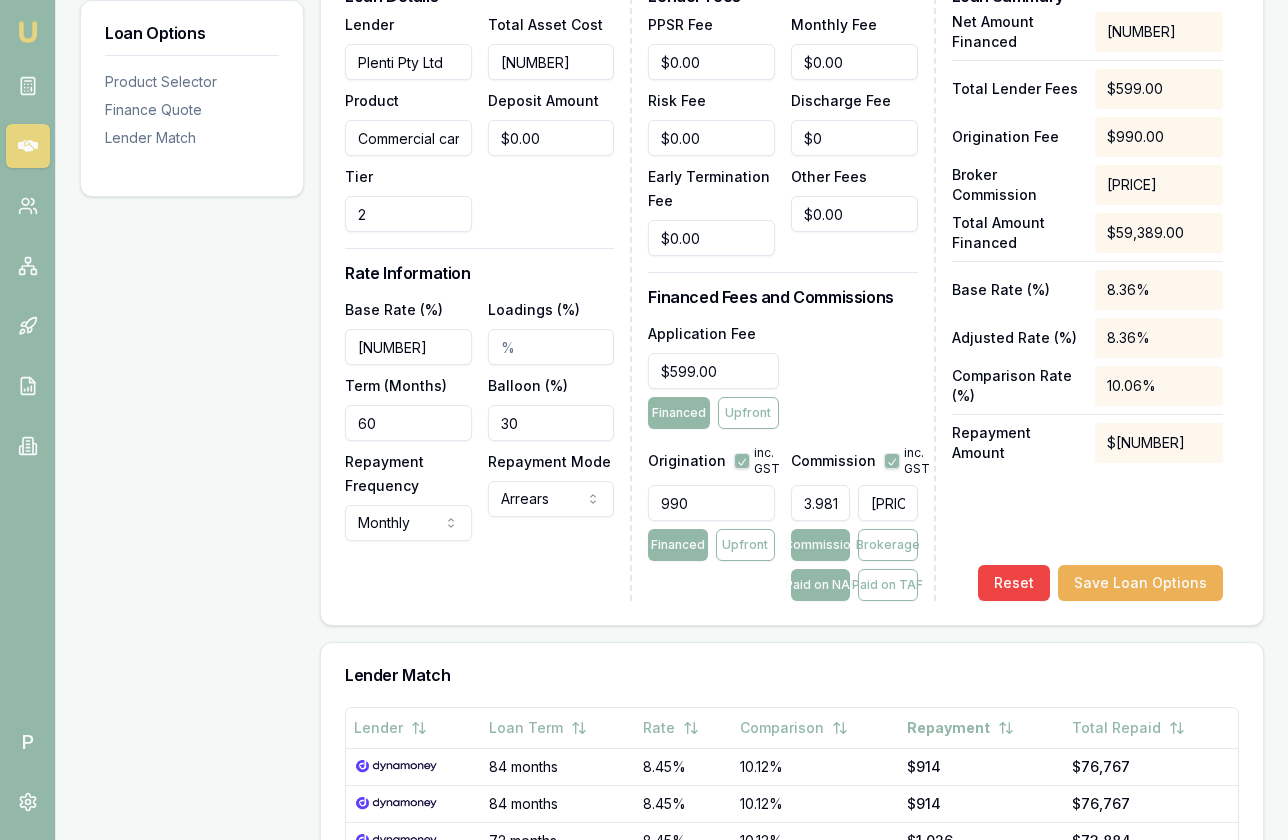 type on "2301" 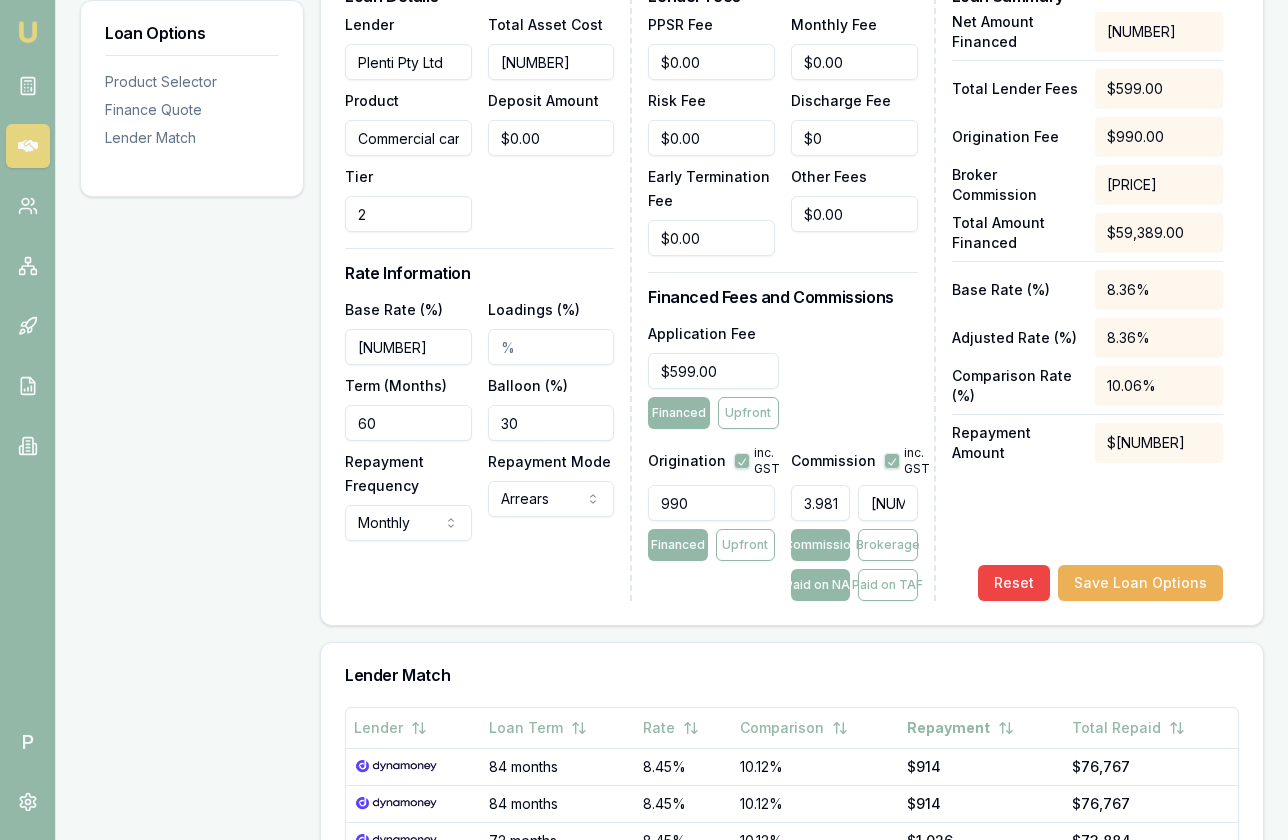 click on "2301" at bounding box center (887, 503) 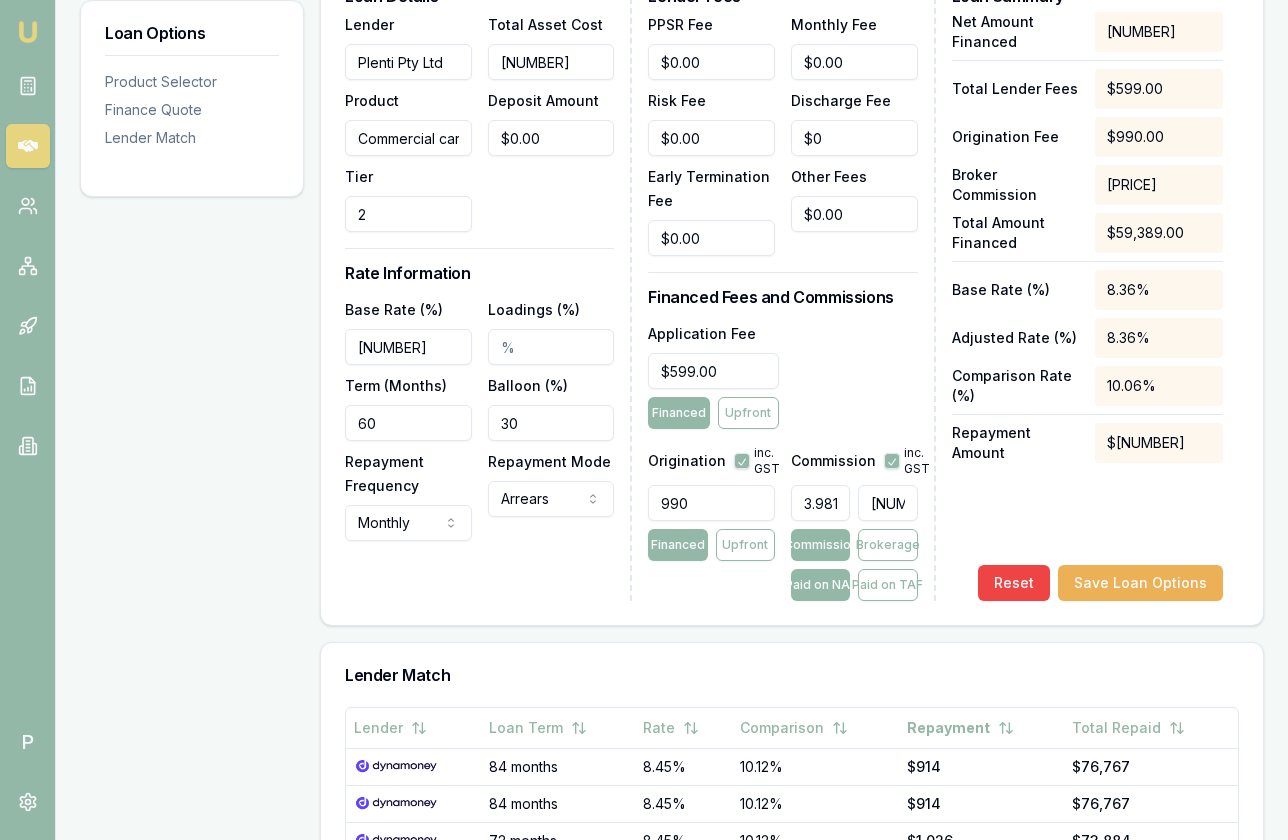 type on "0.0034602076124567475" 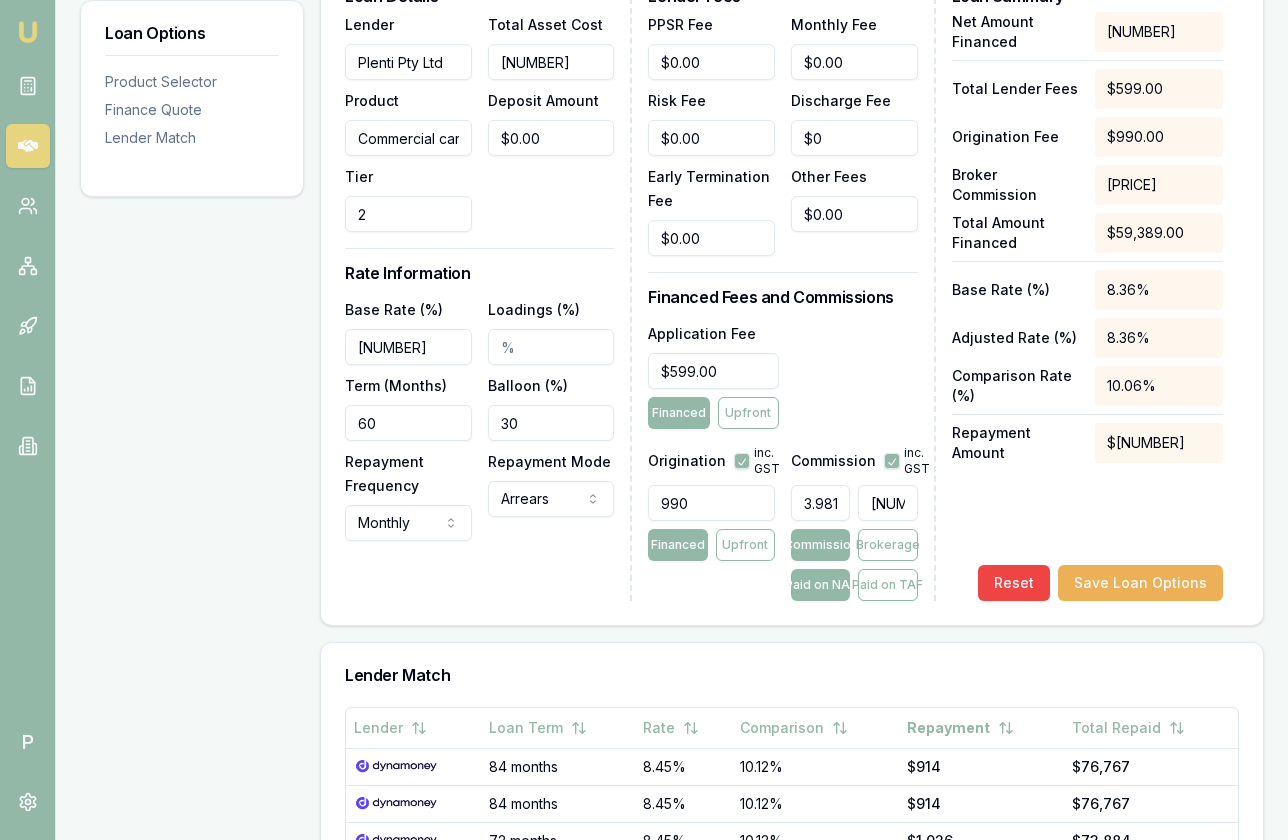 type on "2" 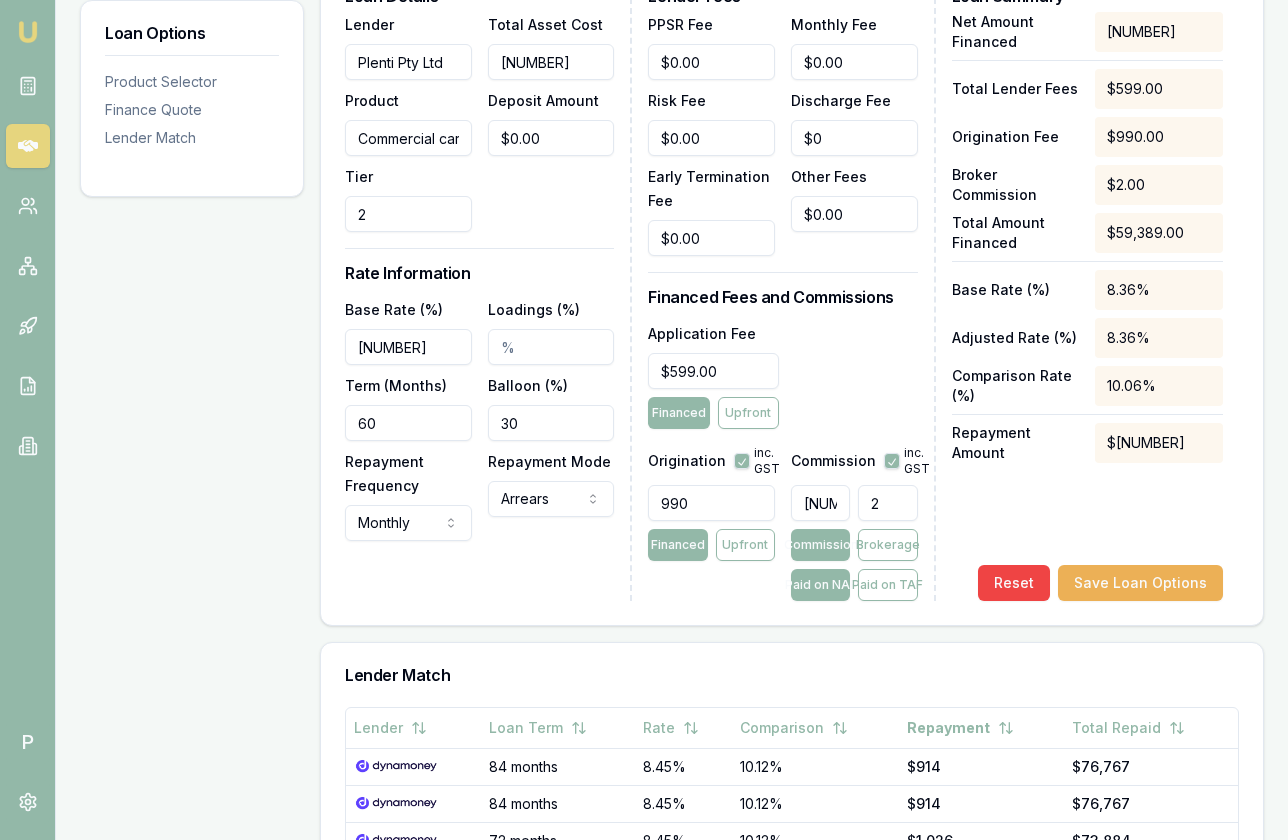 type on "0.039792387543252594" 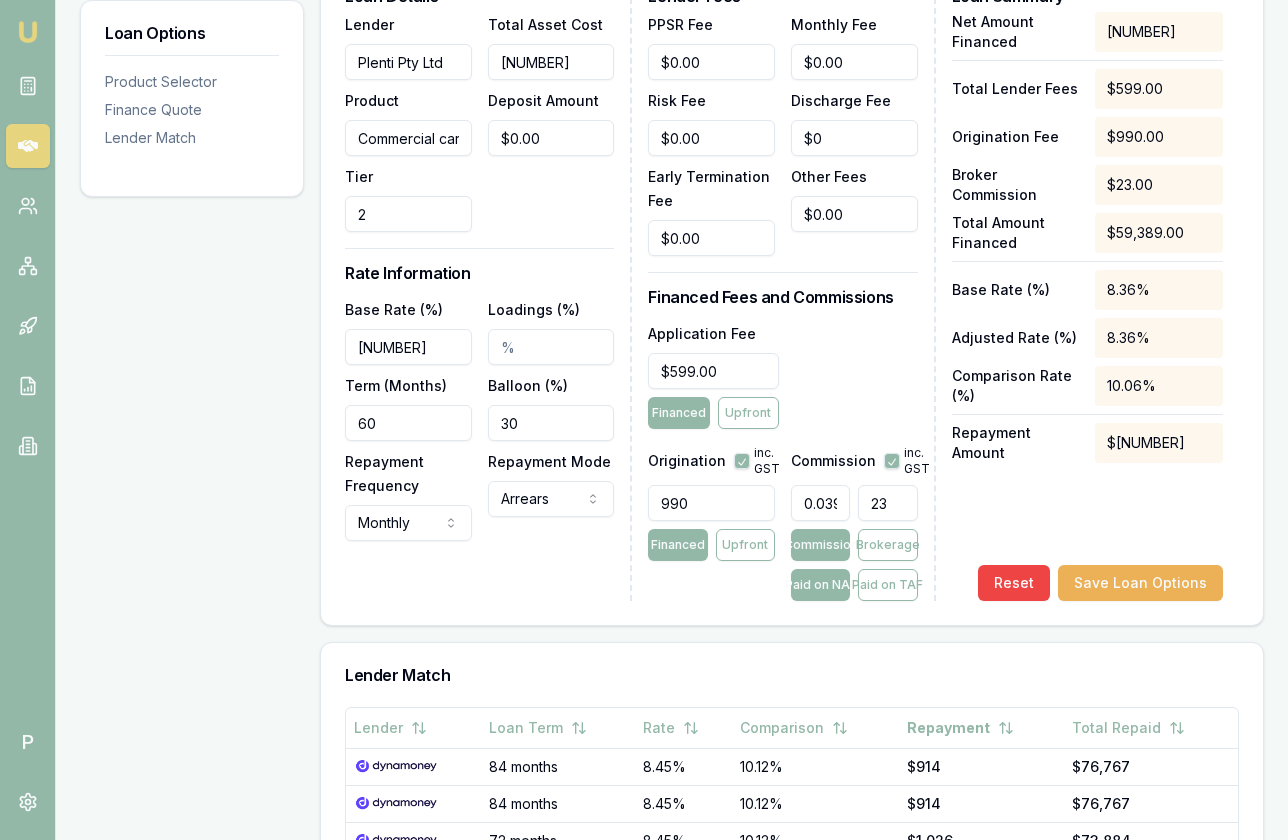 type on "0.3996539792387543" 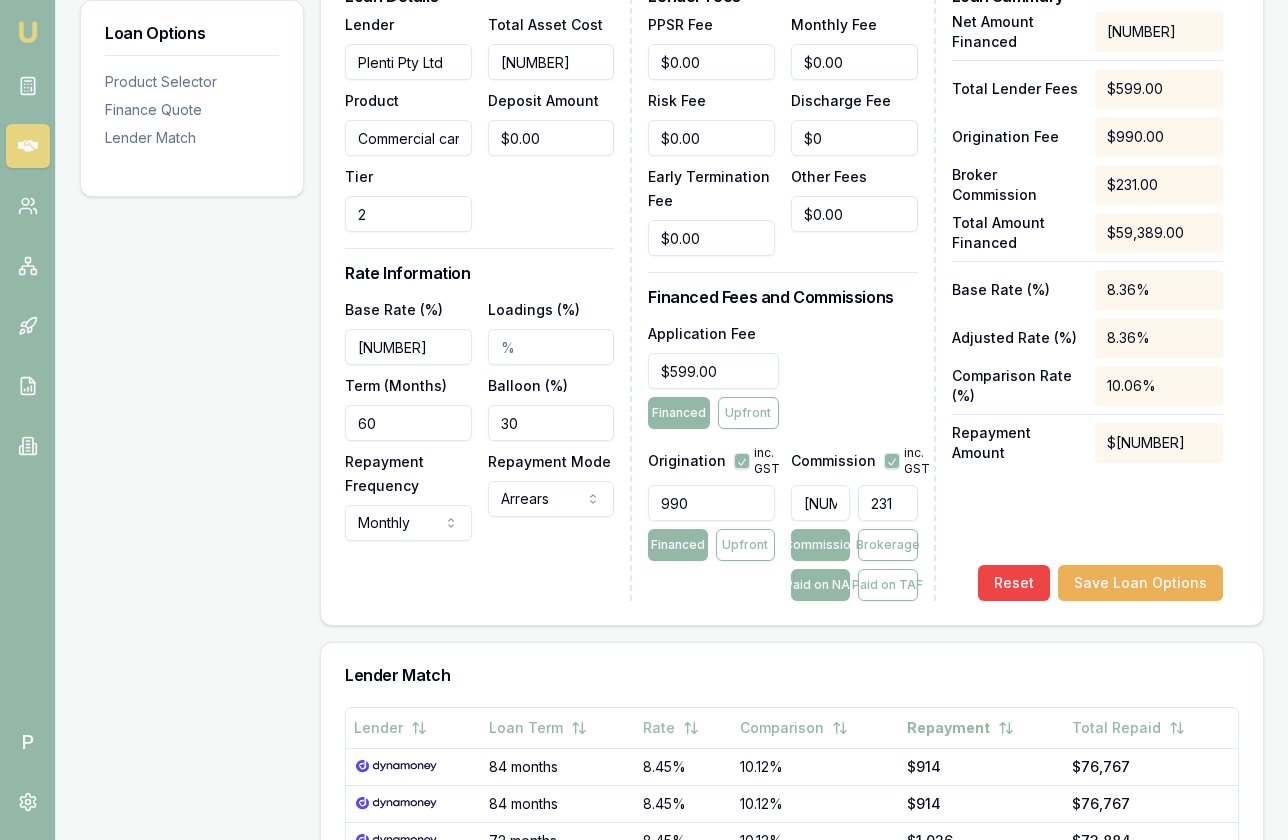 type on "3.9982698961937713" 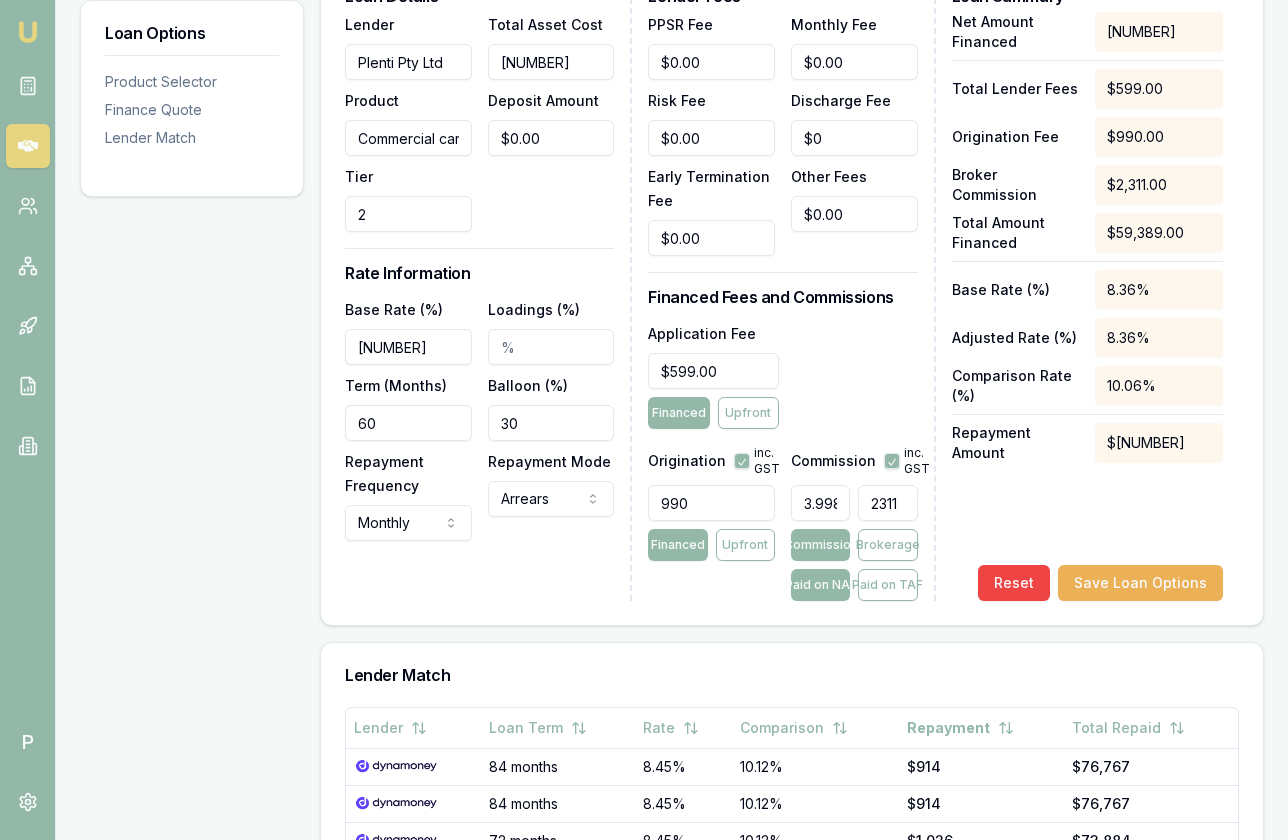 type on "2311." 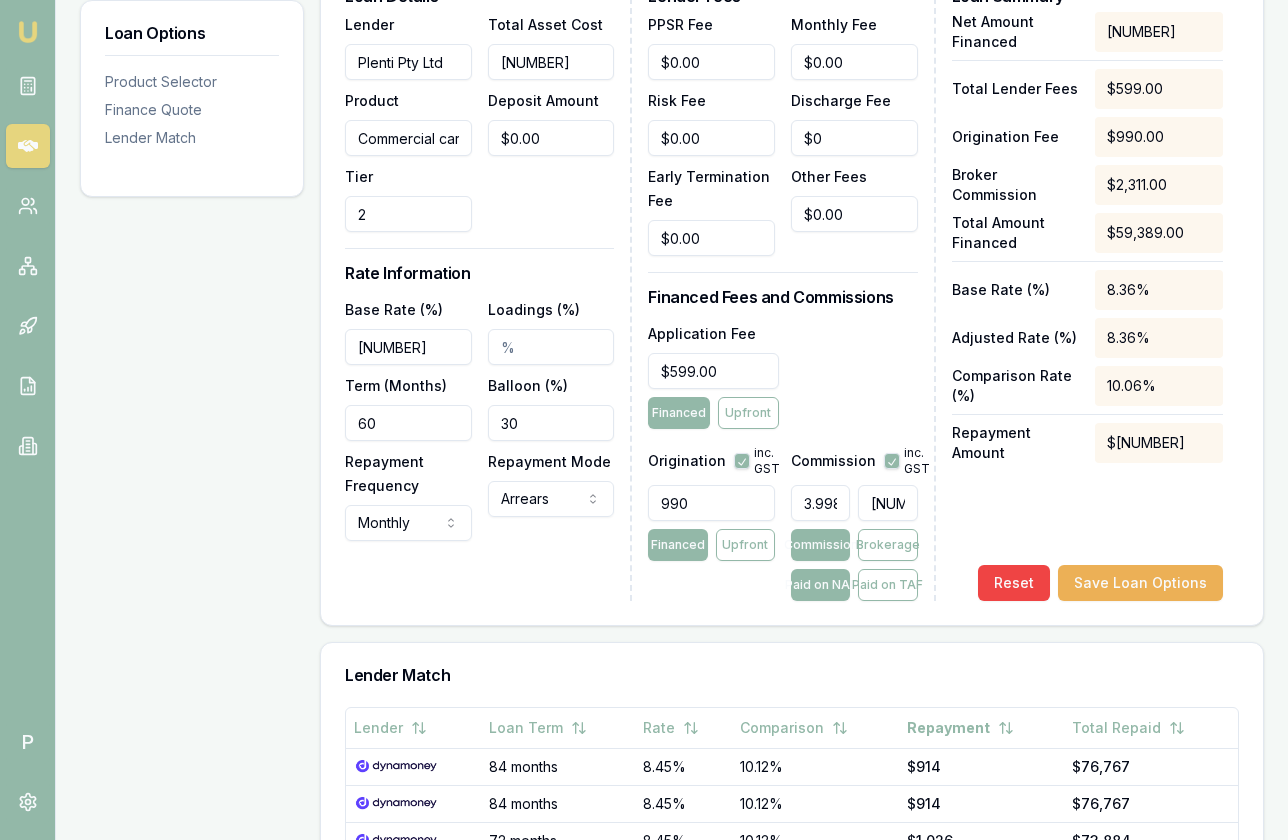 type on "3.998442906574394" 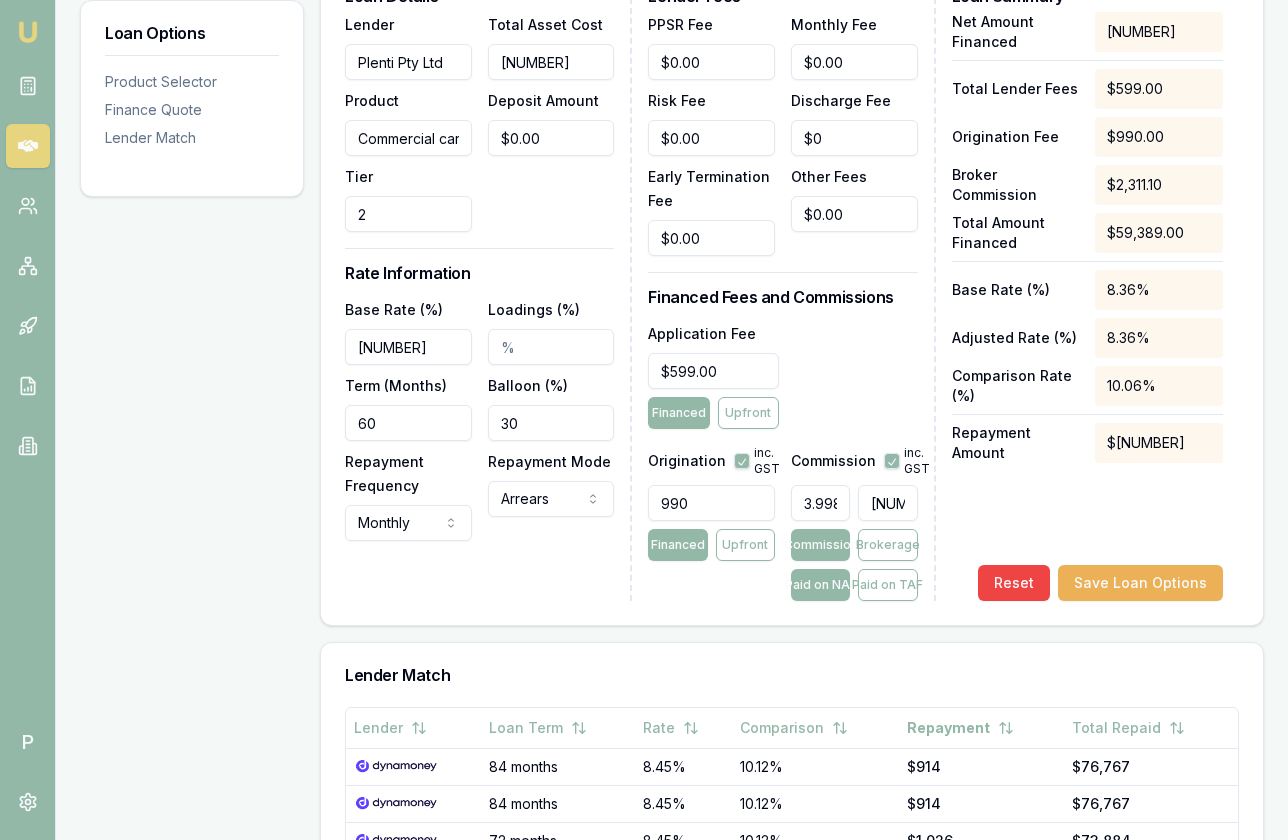 scroll, scrollTop: 0, scrollLeft: 12, axis: horizontal 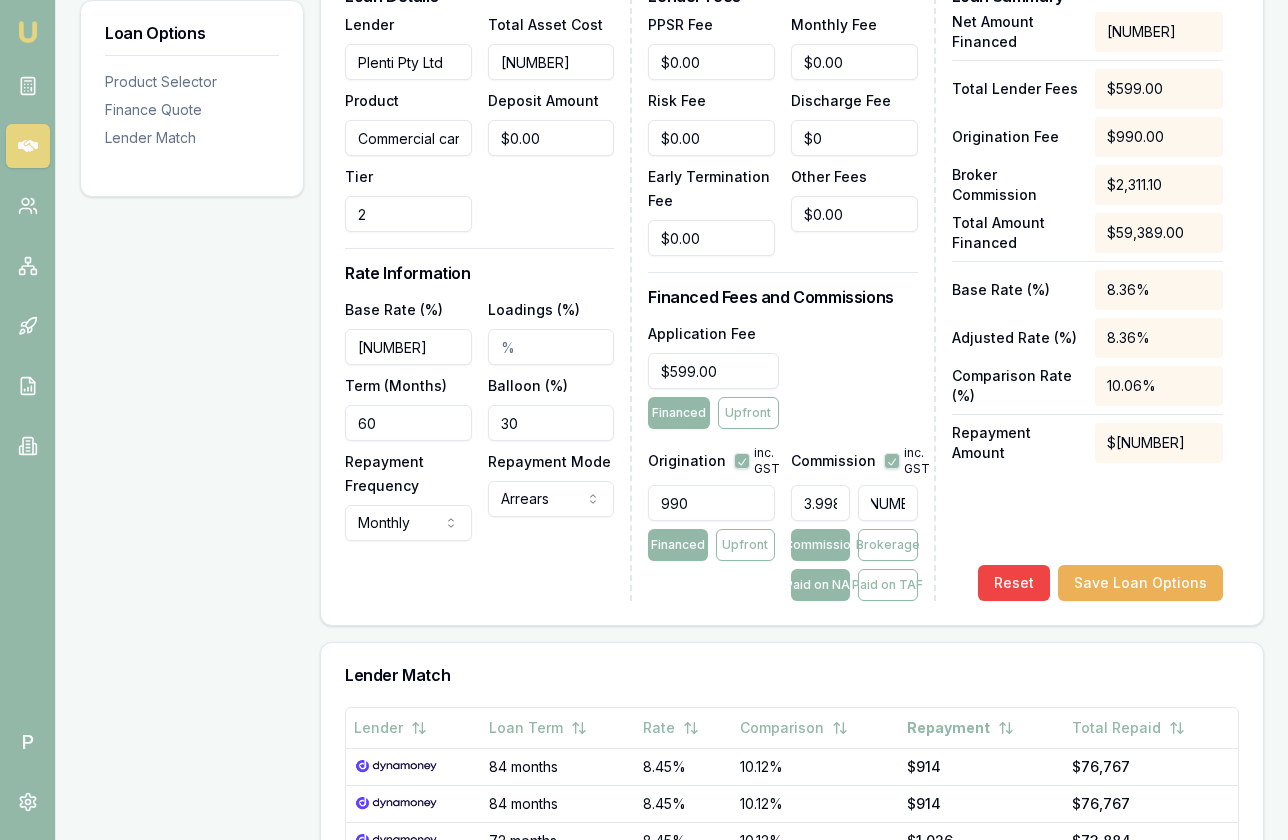 type on "3.998581314878893" 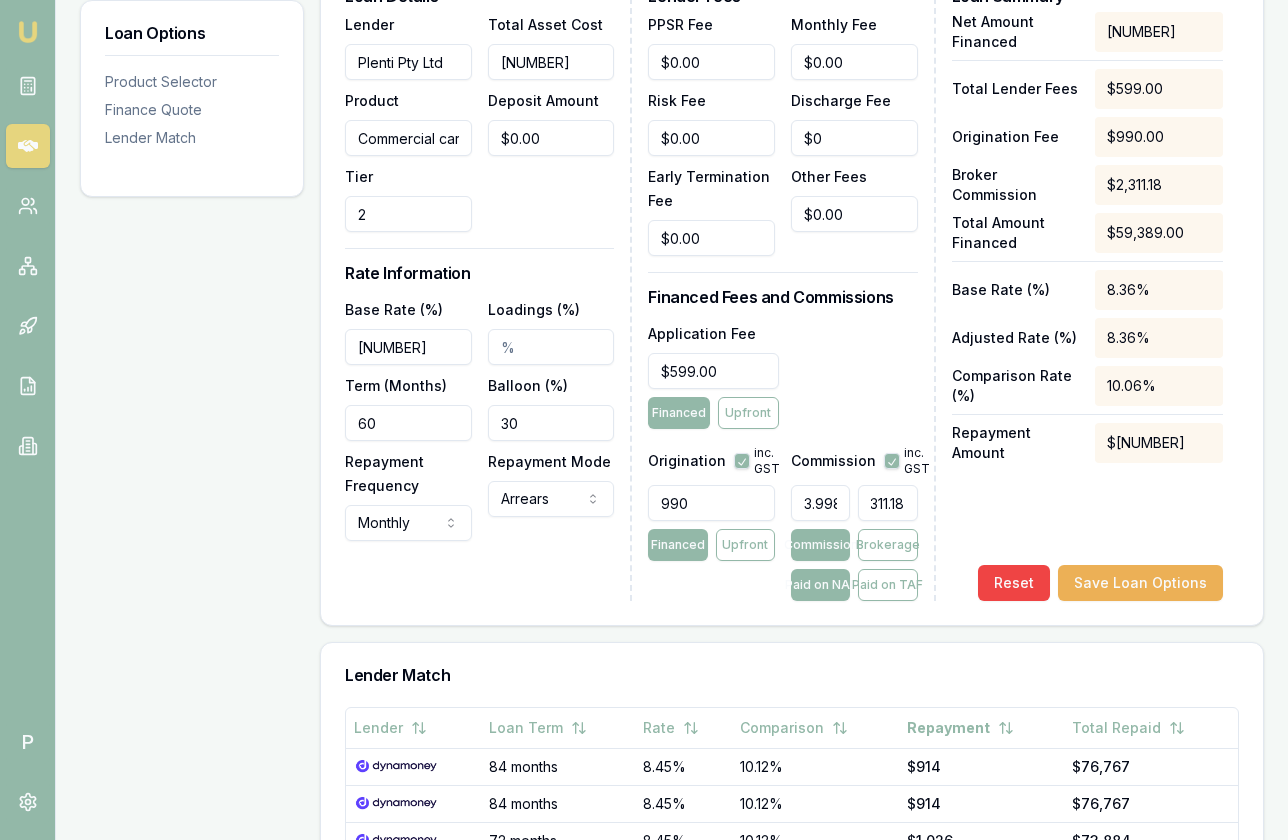 type on "$2,311.18" 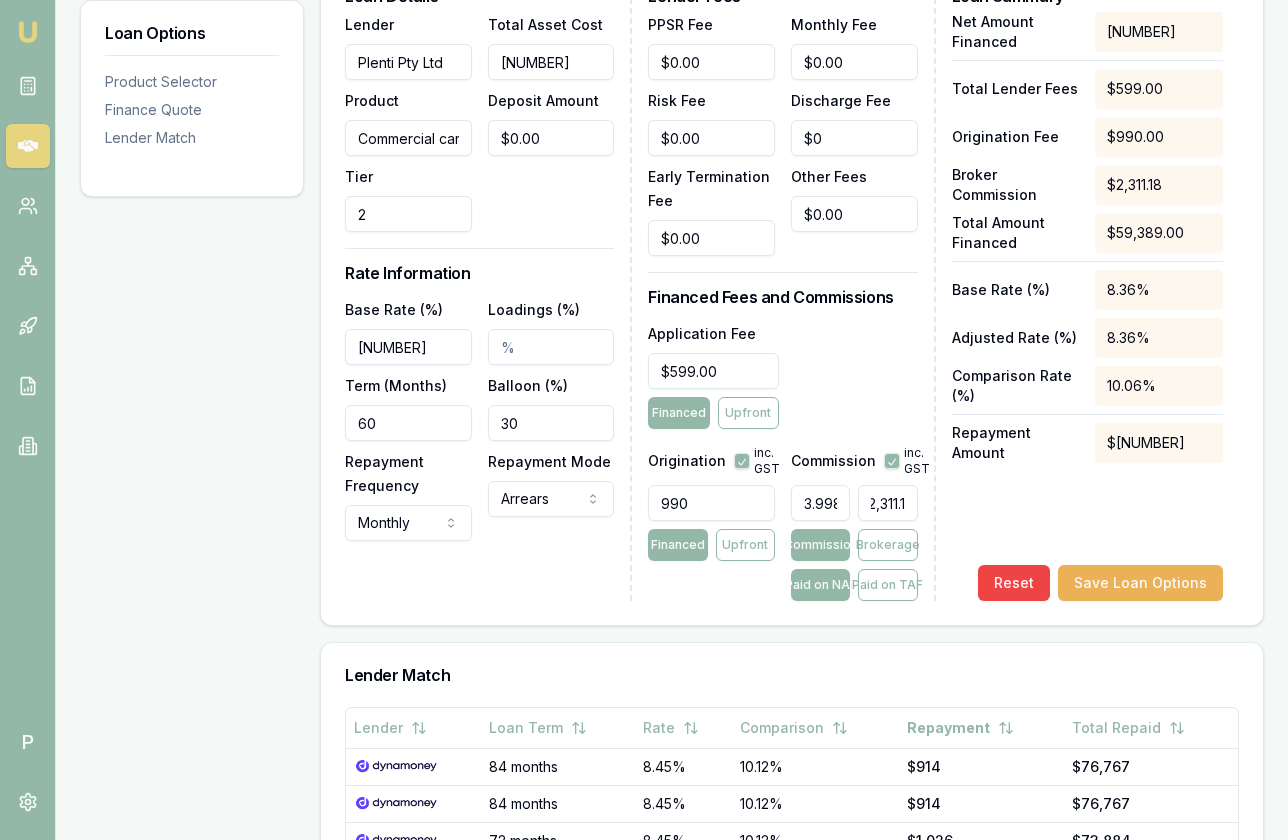 click on "Net Amount Financed $57,800.00 Total Lender Fees $599.00 Origination Fee $990.00 Broker Commission $2,311.18 Total Amount Financed $59,389.00 Base Rate (%) 8.36% Adjusted Rate (%) 8.36% Comparison Rate (%) 10.06% Repayment Amount $974.24 Reset Save Loan Options" at bounding box center [1087, 306] 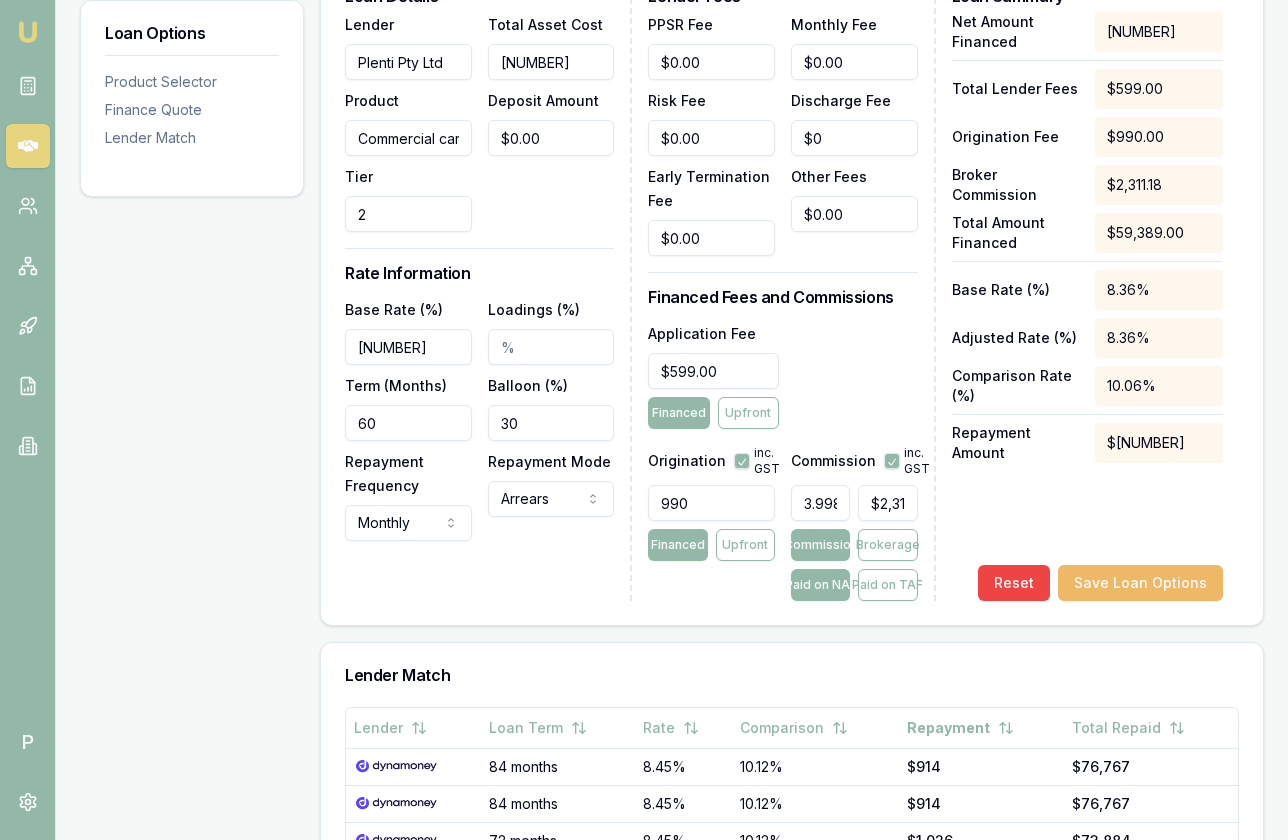 click on "Save Loan Options" at bounding box center [1140, 583] 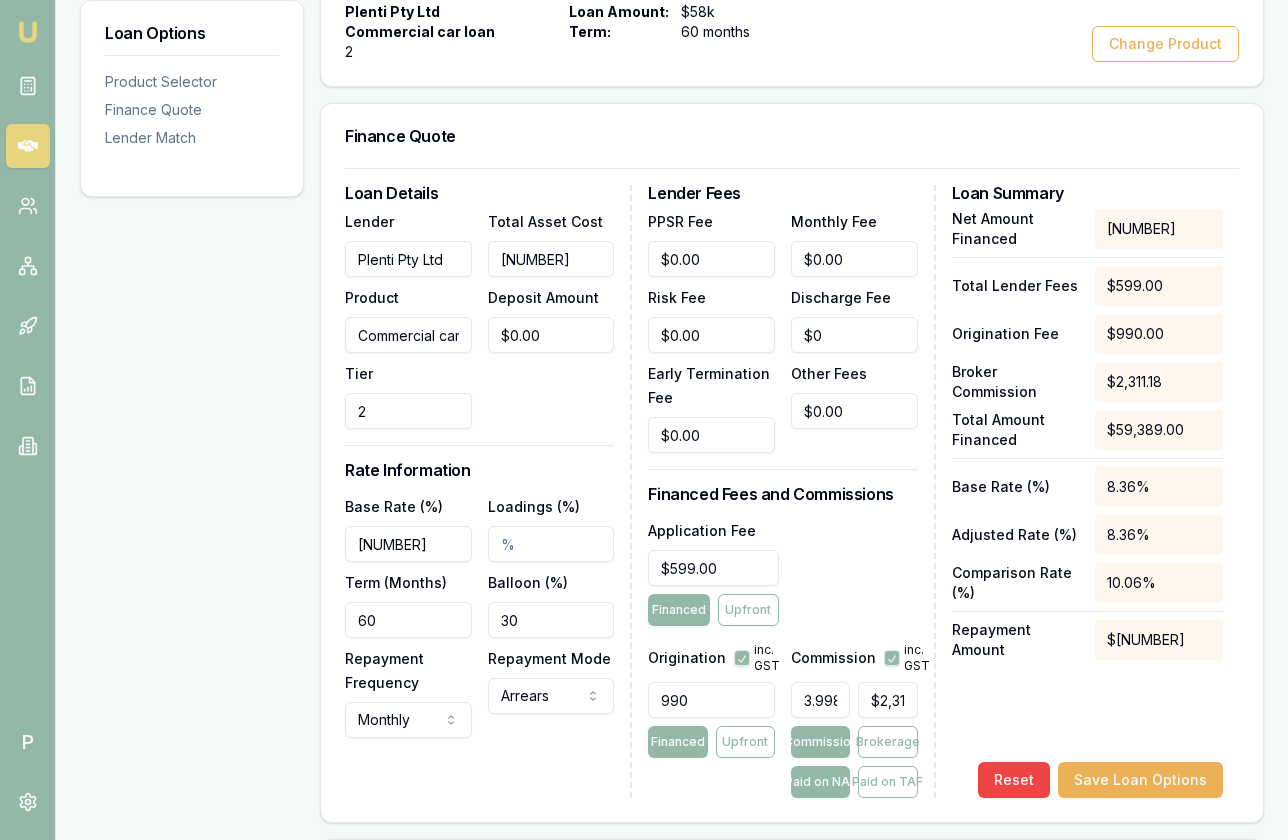 scroll, scrollTop: 0, scrollLeft: 0, axis: both 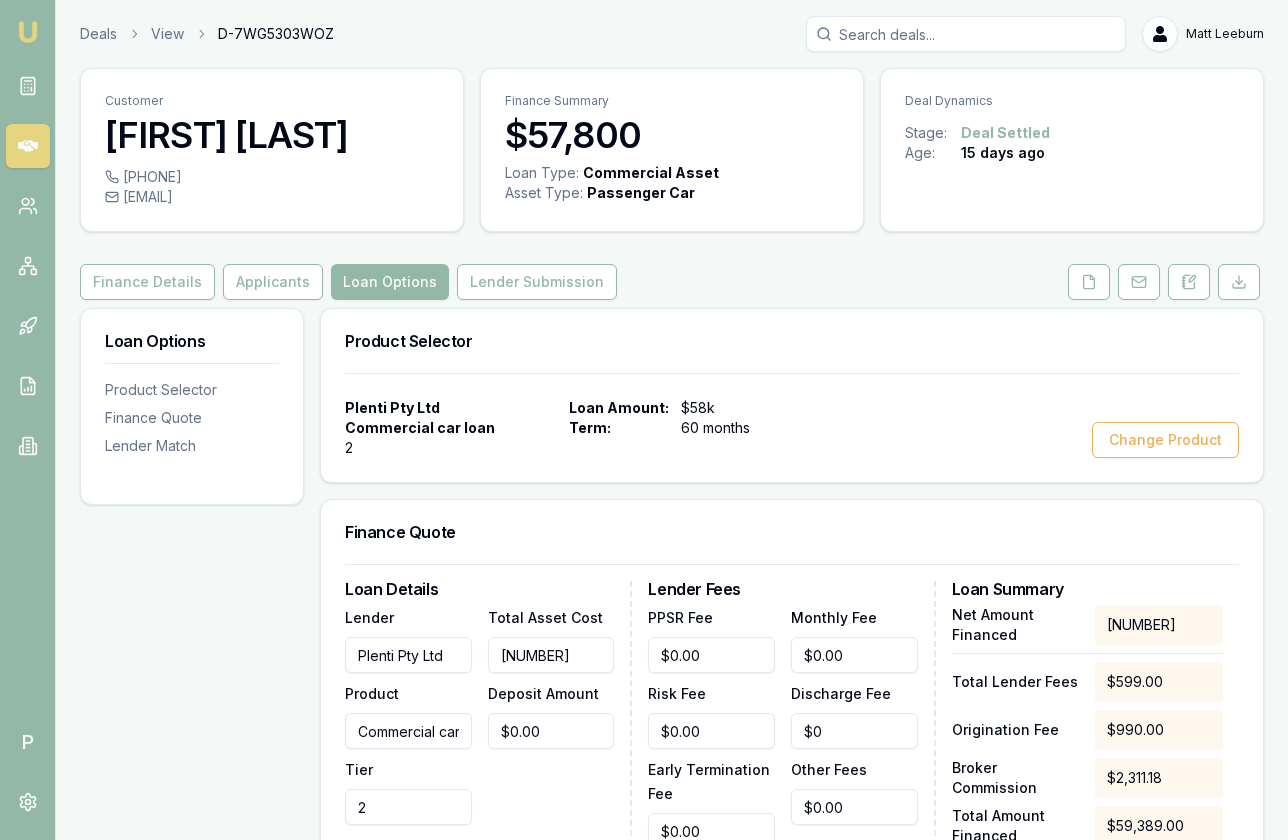 click at bounding box center [966, 34] 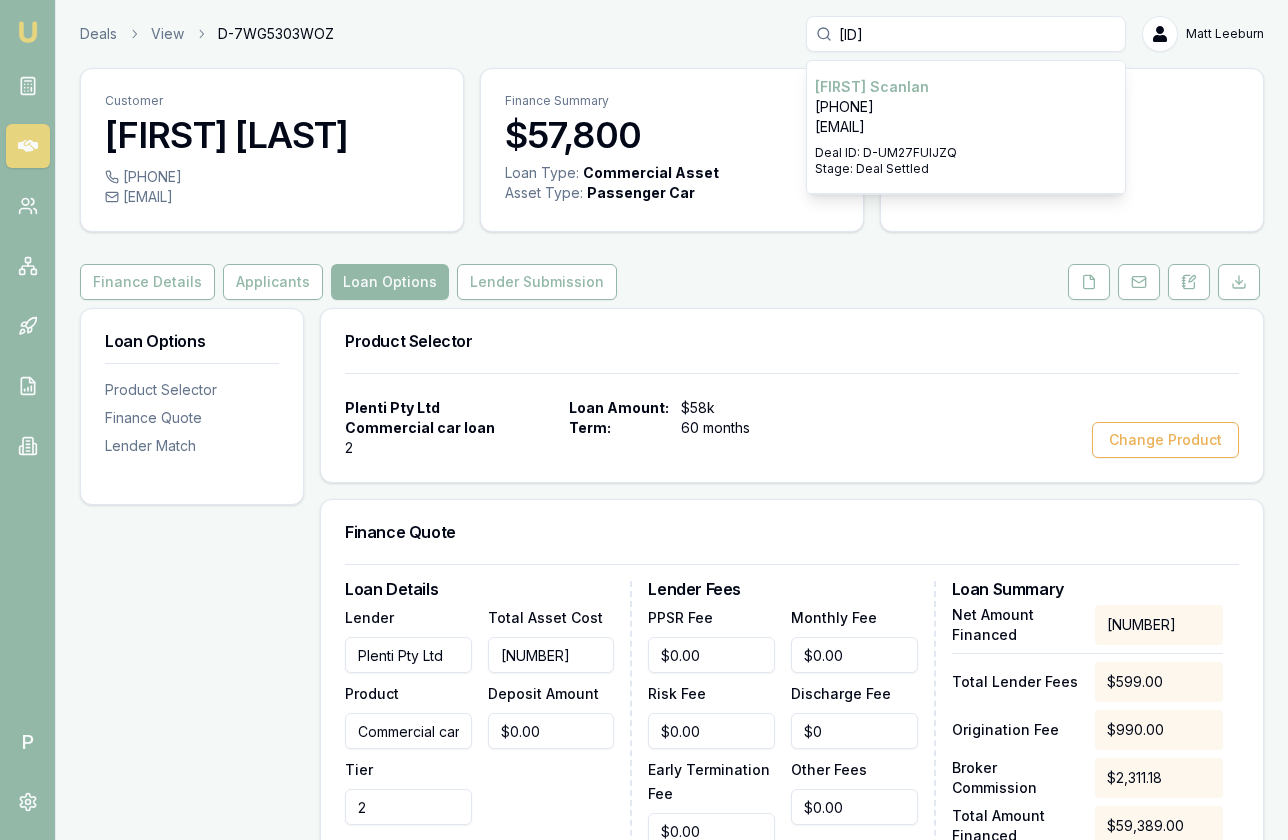 type on "D-UM27FUIJZQ" 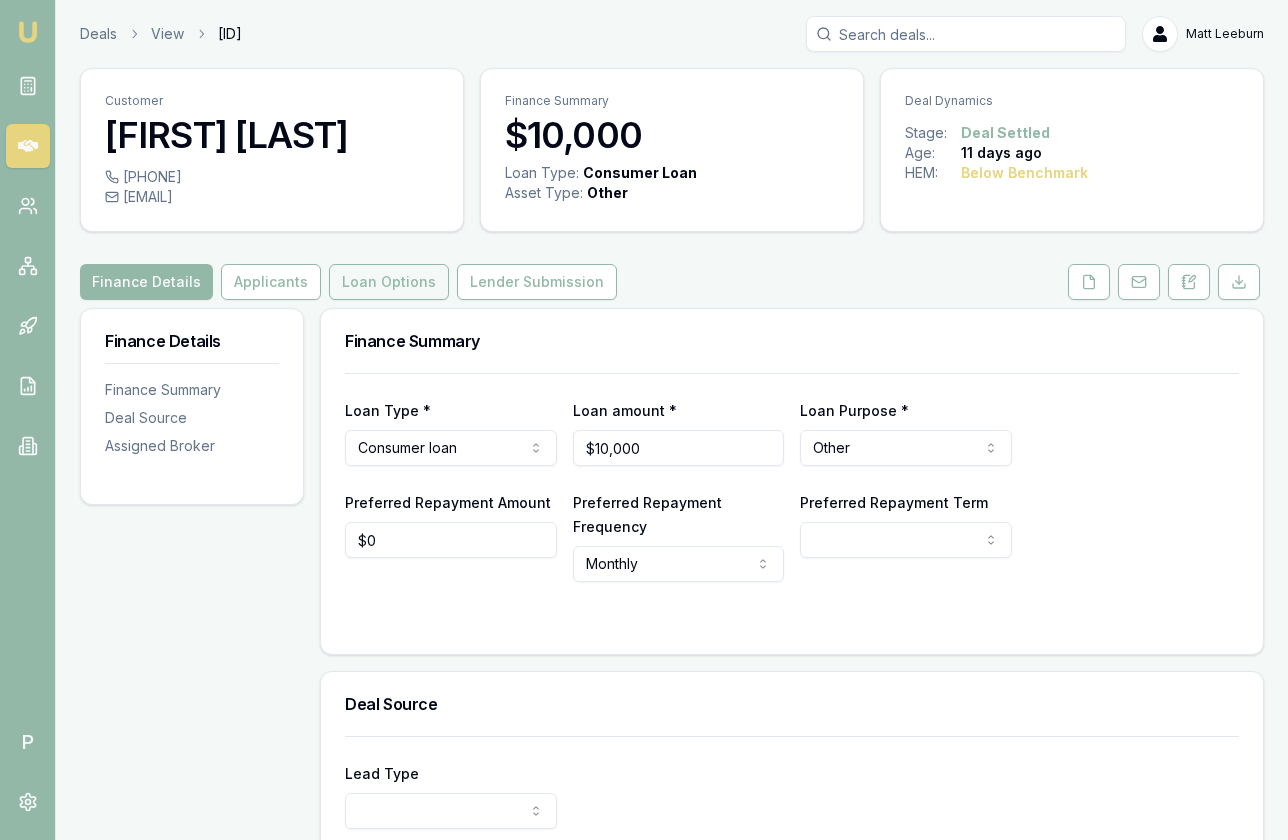 click on "Loan Options" at bounding box center (389, 282) 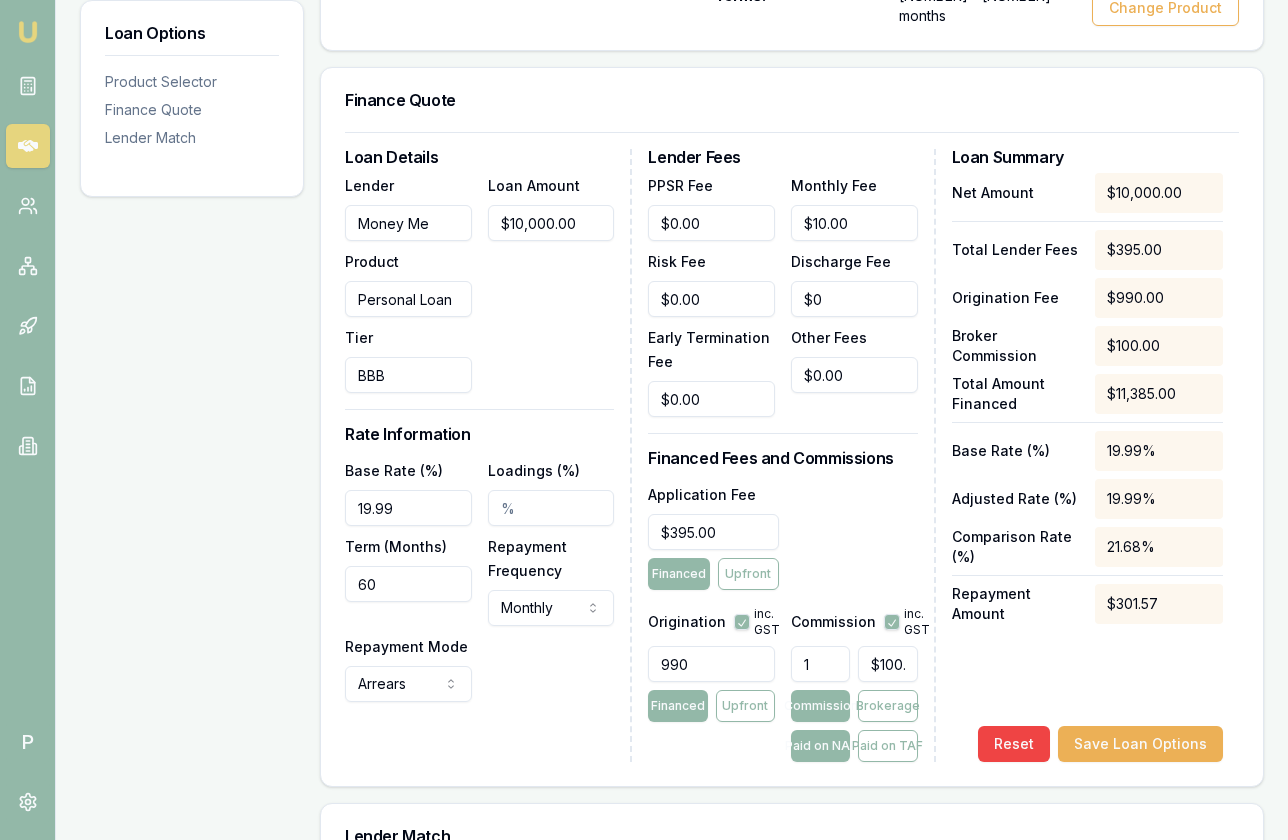 scroll, scrollTop: 510, scrollLeft: 0, axis: vertical 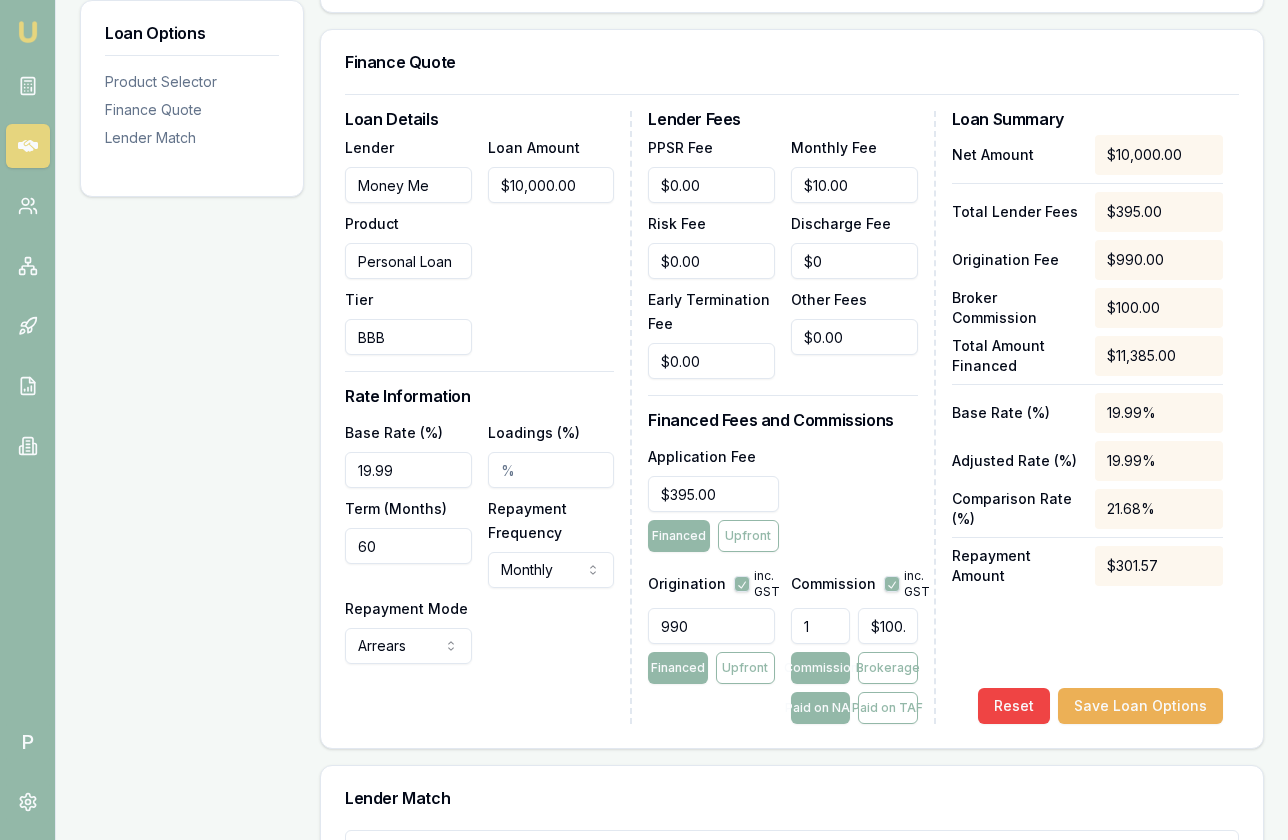 type on "100" 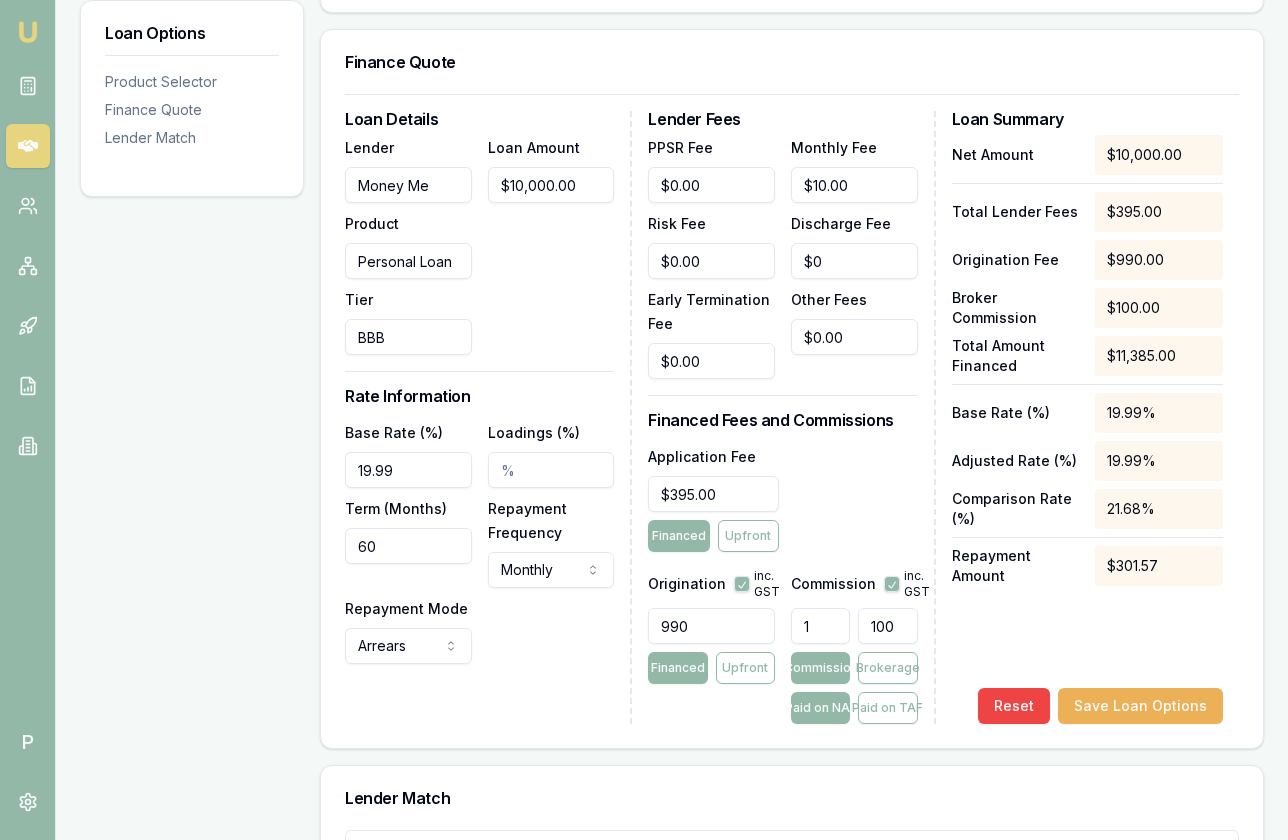 click on "100" at bounding box center [887, 626] 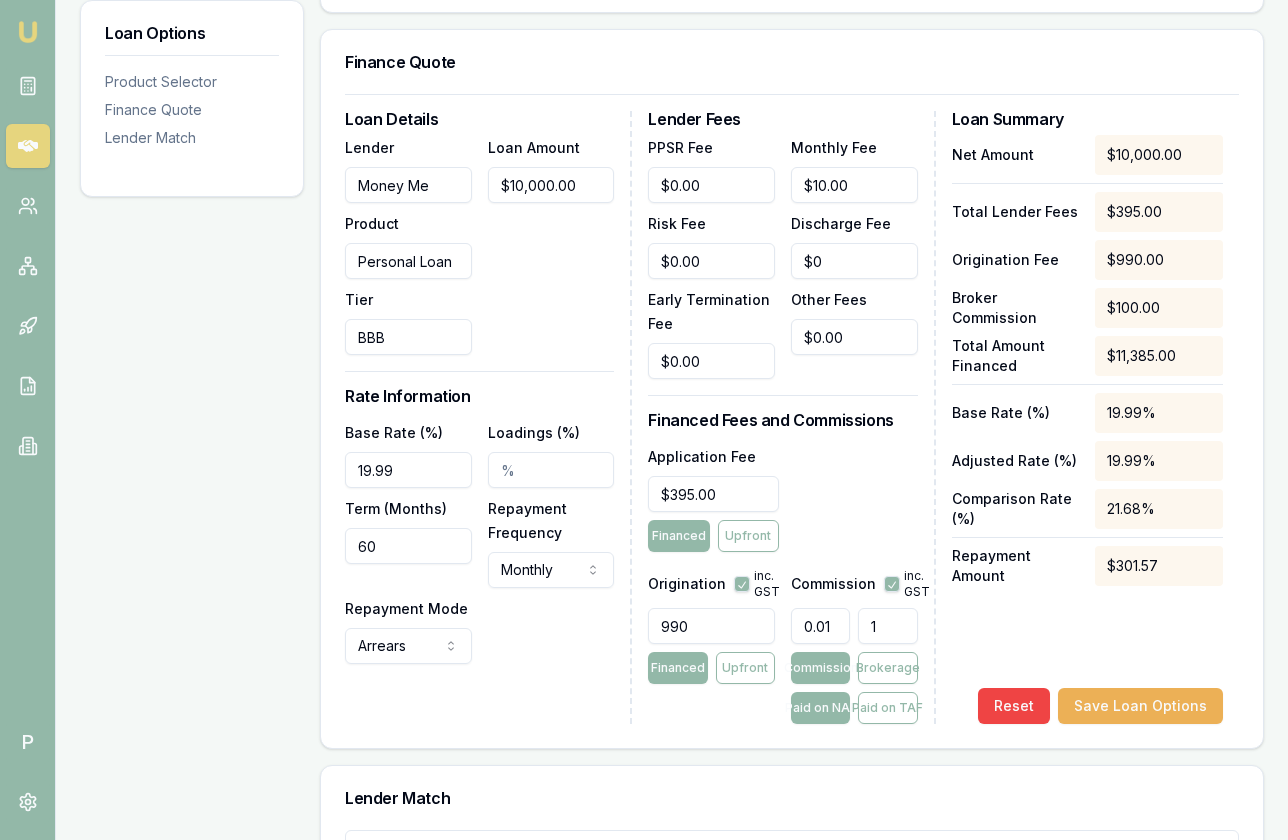 type on "0.11" 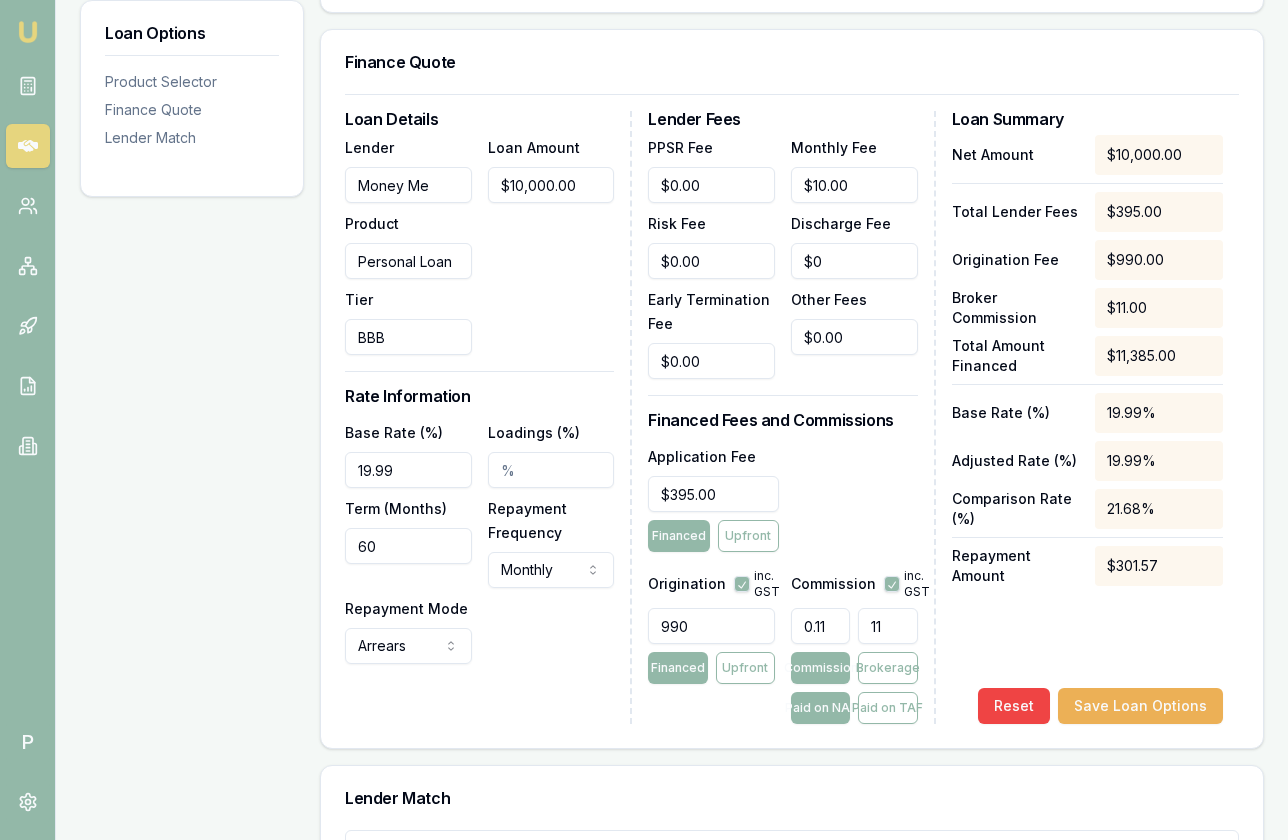 type on "1.13" 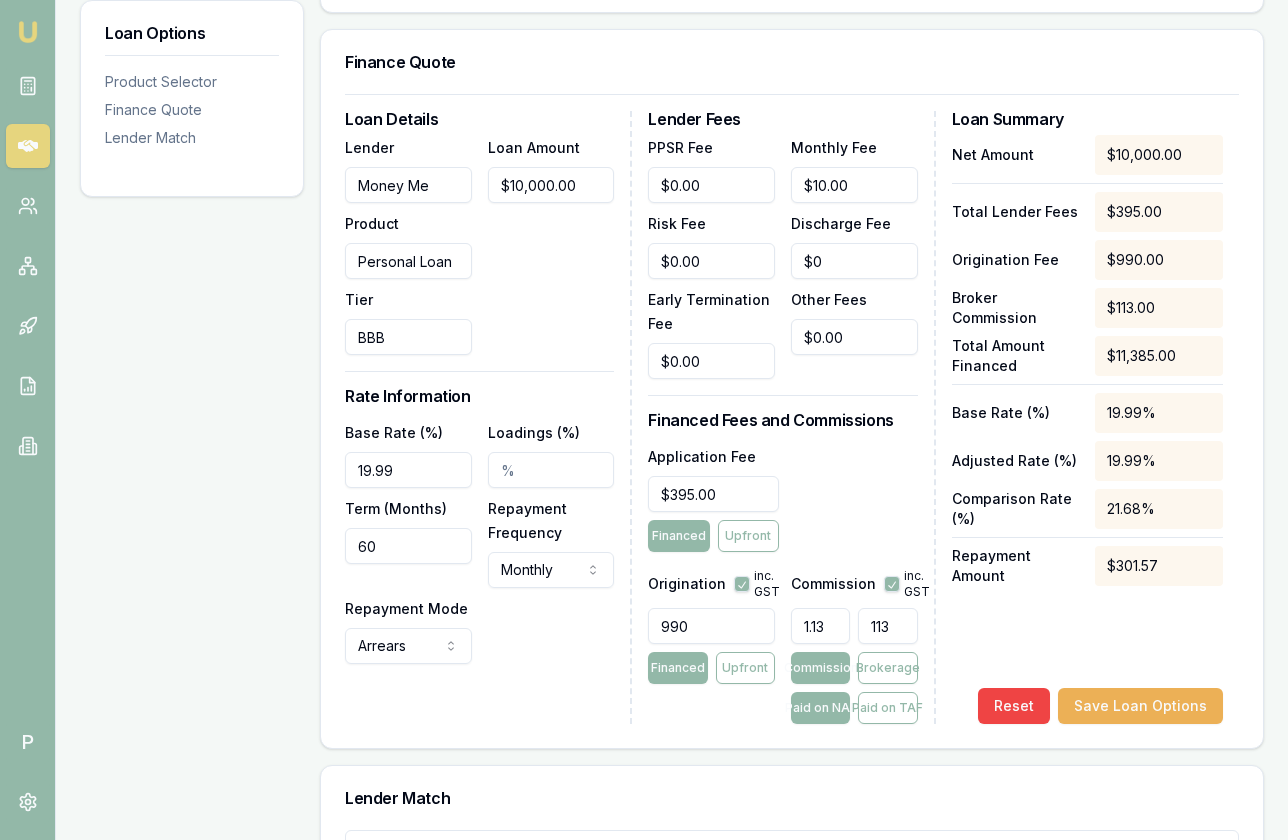 type on "113." 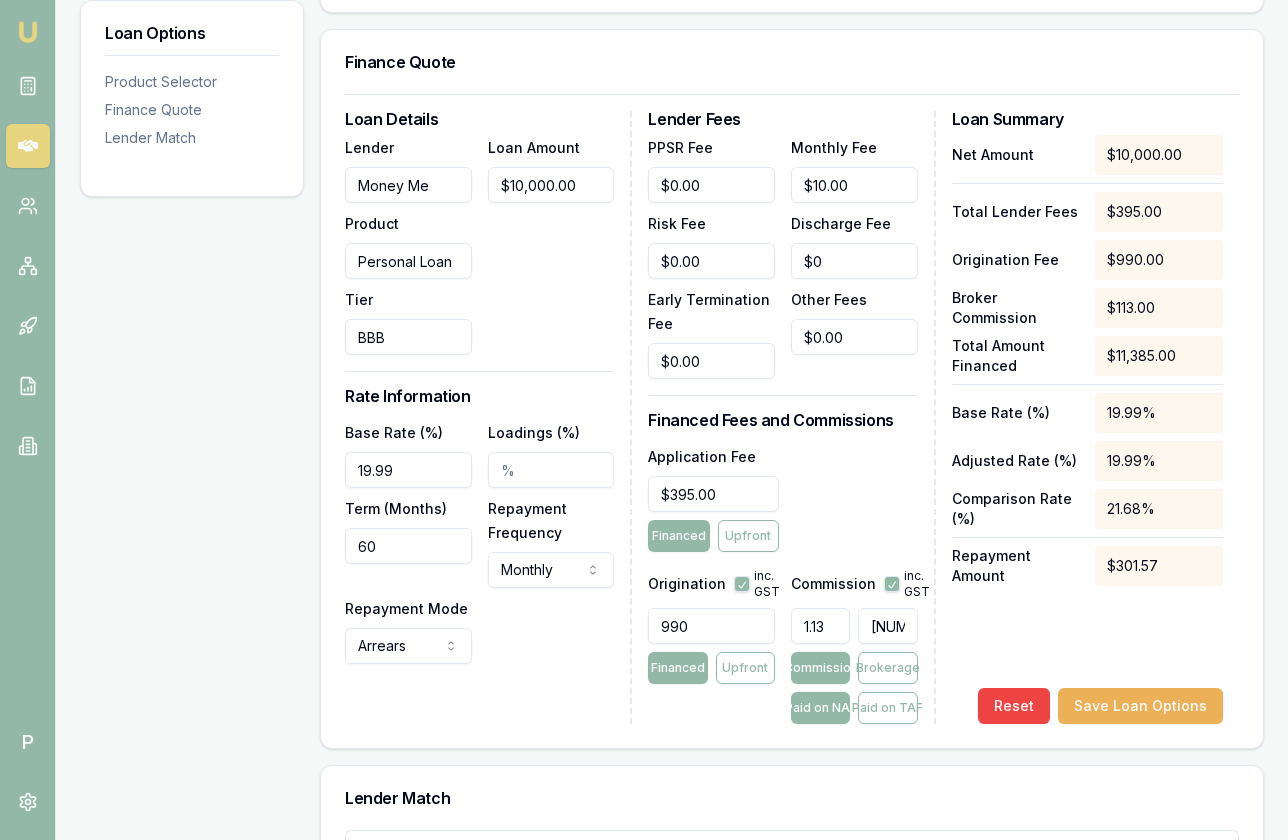 type on "1.138" 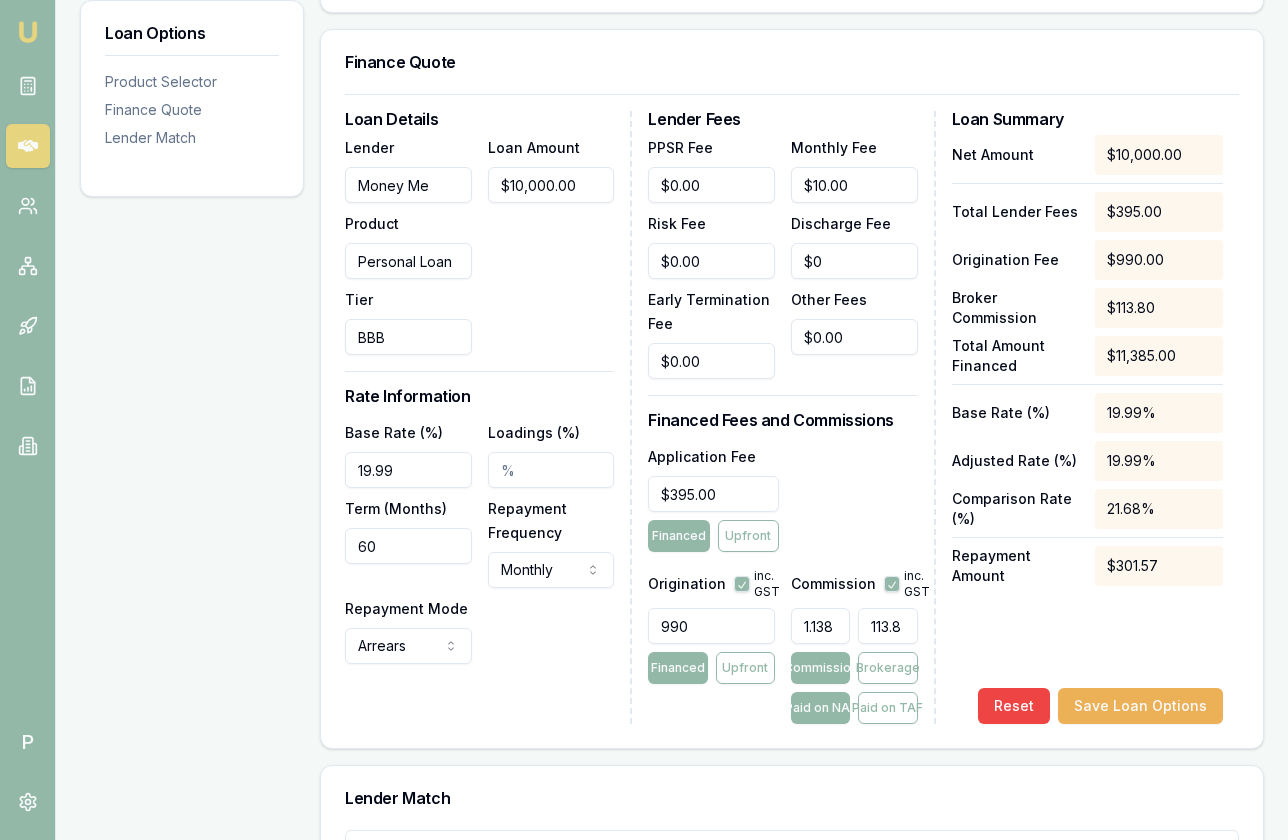 type on "1.1384999999999998" 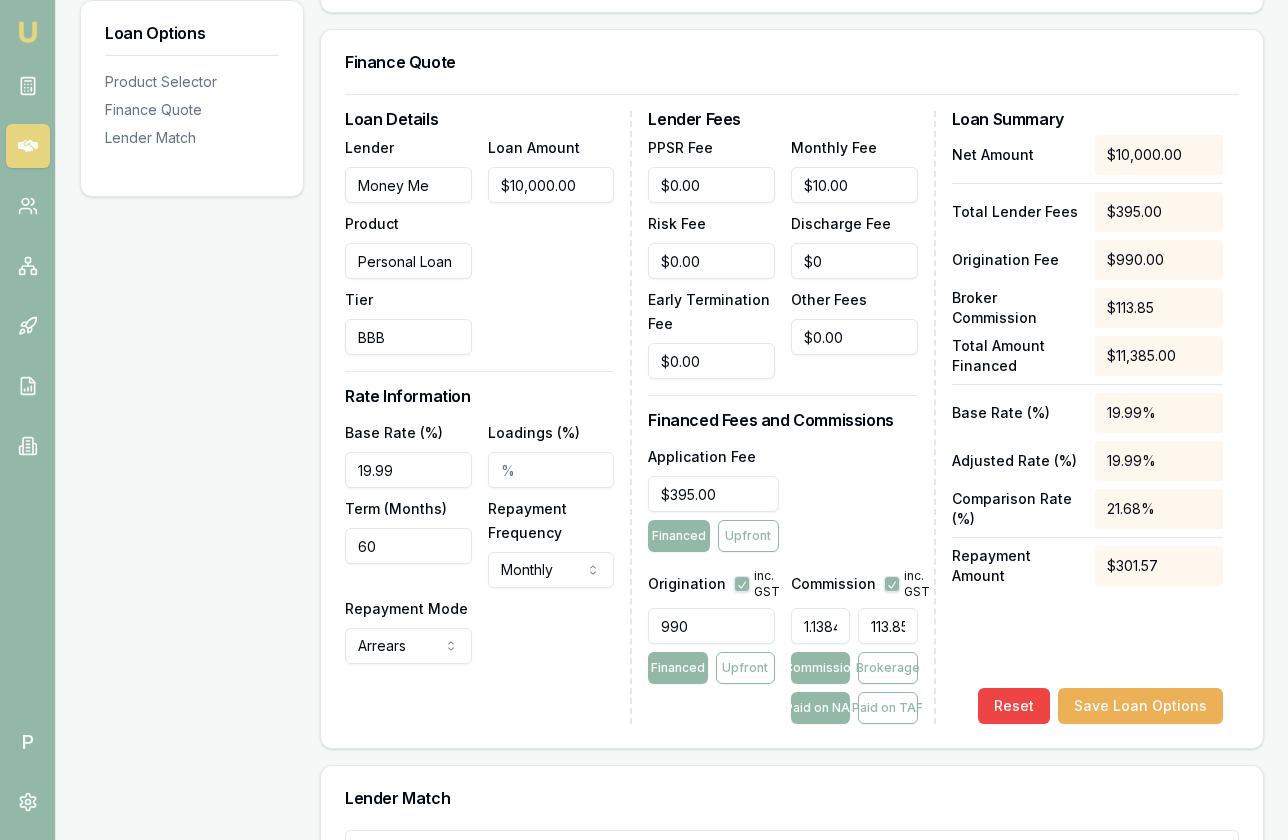 scroll, scrollTop: 0, scrollLeft: 7, axis: horizontal 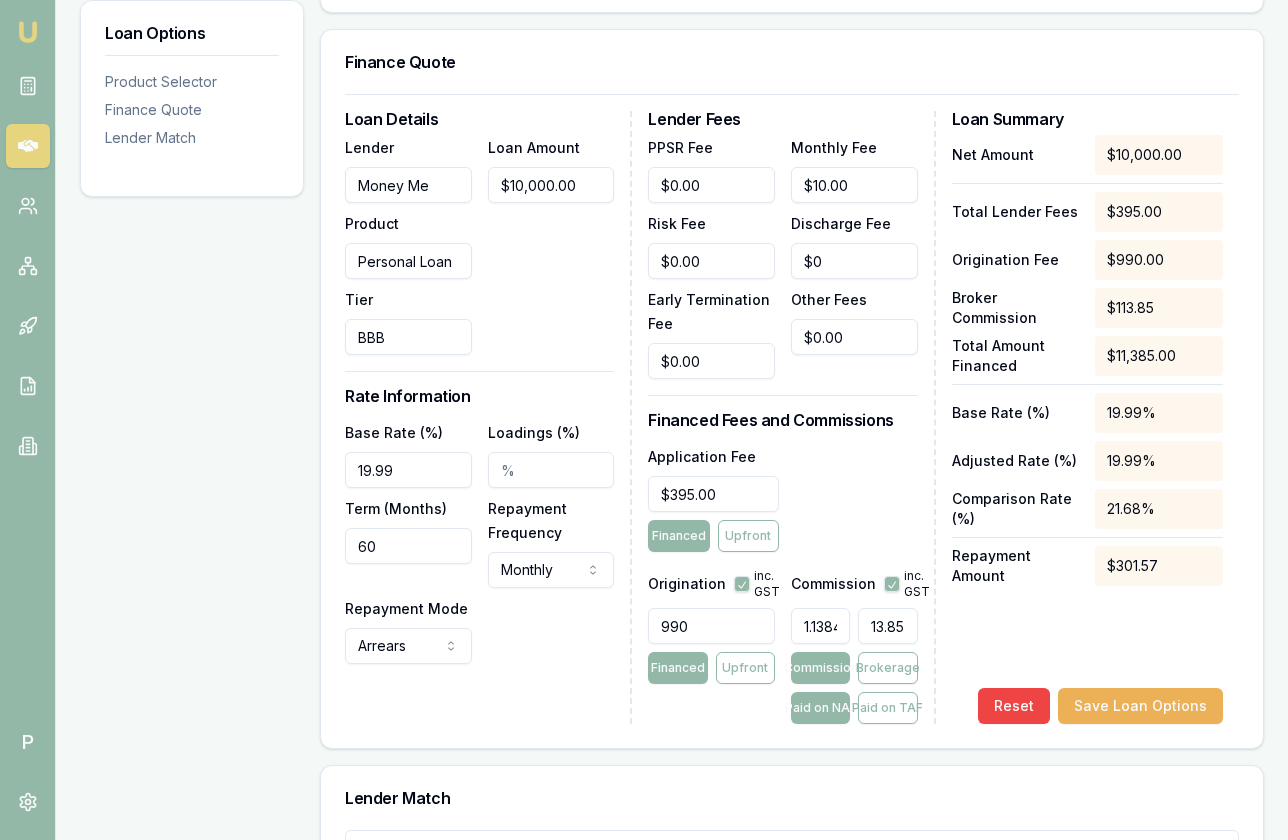 type on "$113.85" 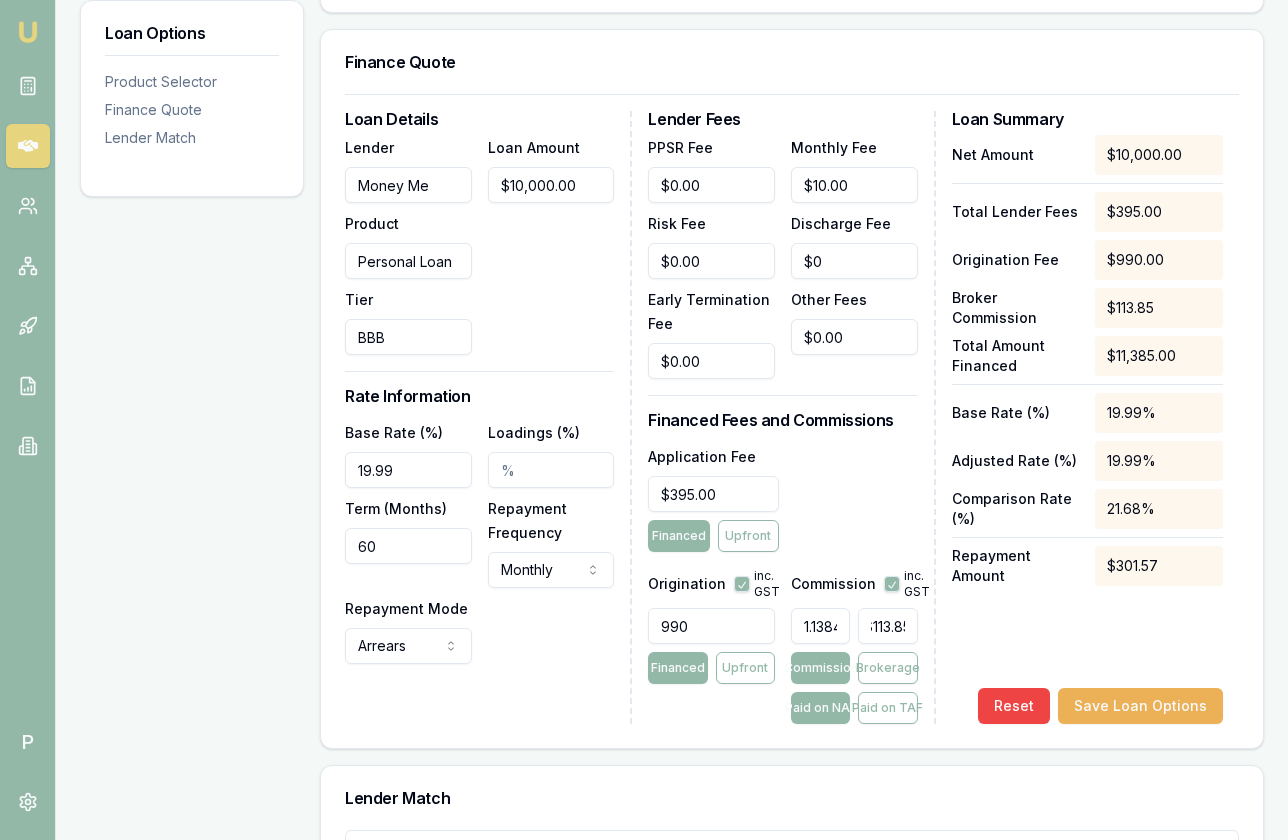 click on "Net Amount $10,000.00 Total Lender Fees $395.00 Origination Fee $990.00 Broker Commission $113.85 Total Amount Financed $11,385.00 Base Rate (%) 19.99% Adjusted Rate (%) 19.99% Comparison Rate (%) 21.68% Repayment Amount $301.57 Reset Save Loan Options" at bounding box center (1087, 429) 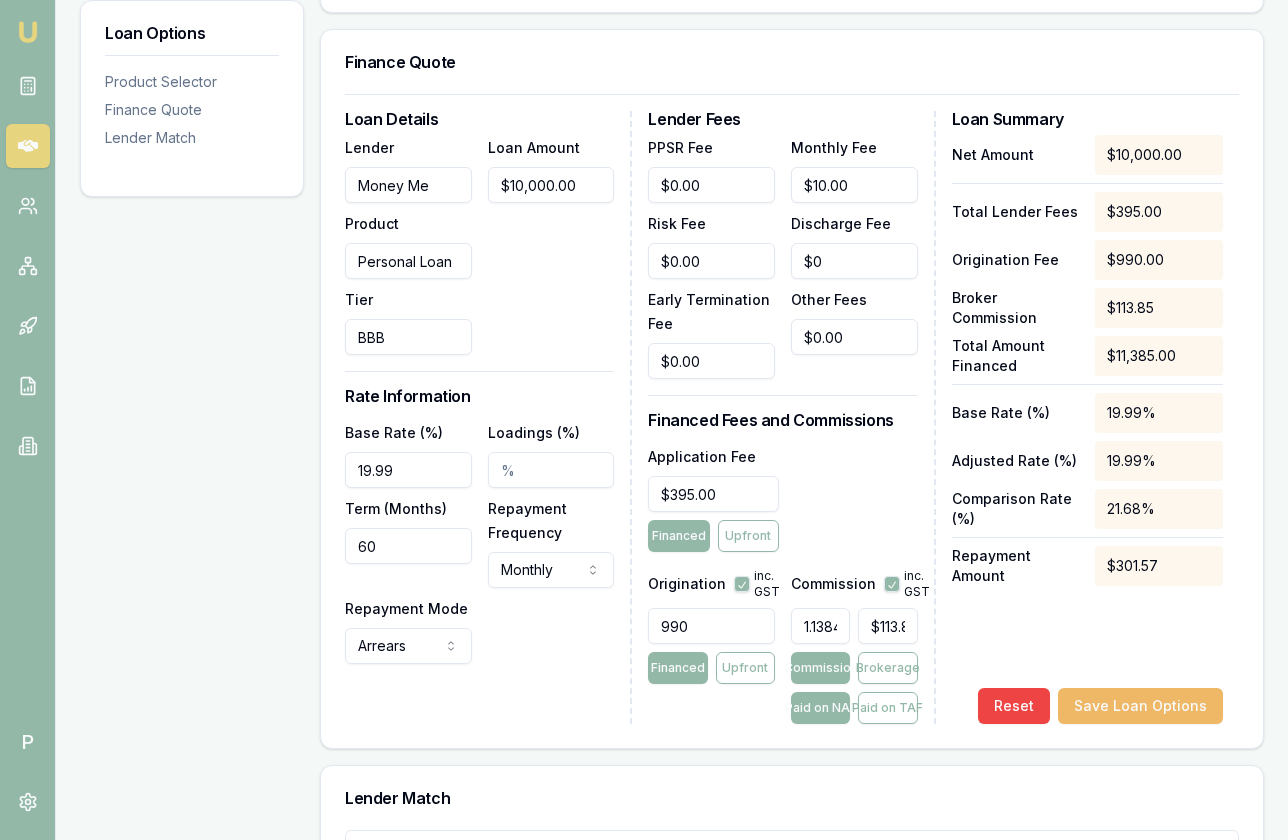 click on "Save Loan Options" at bounding box center (1140, 706) 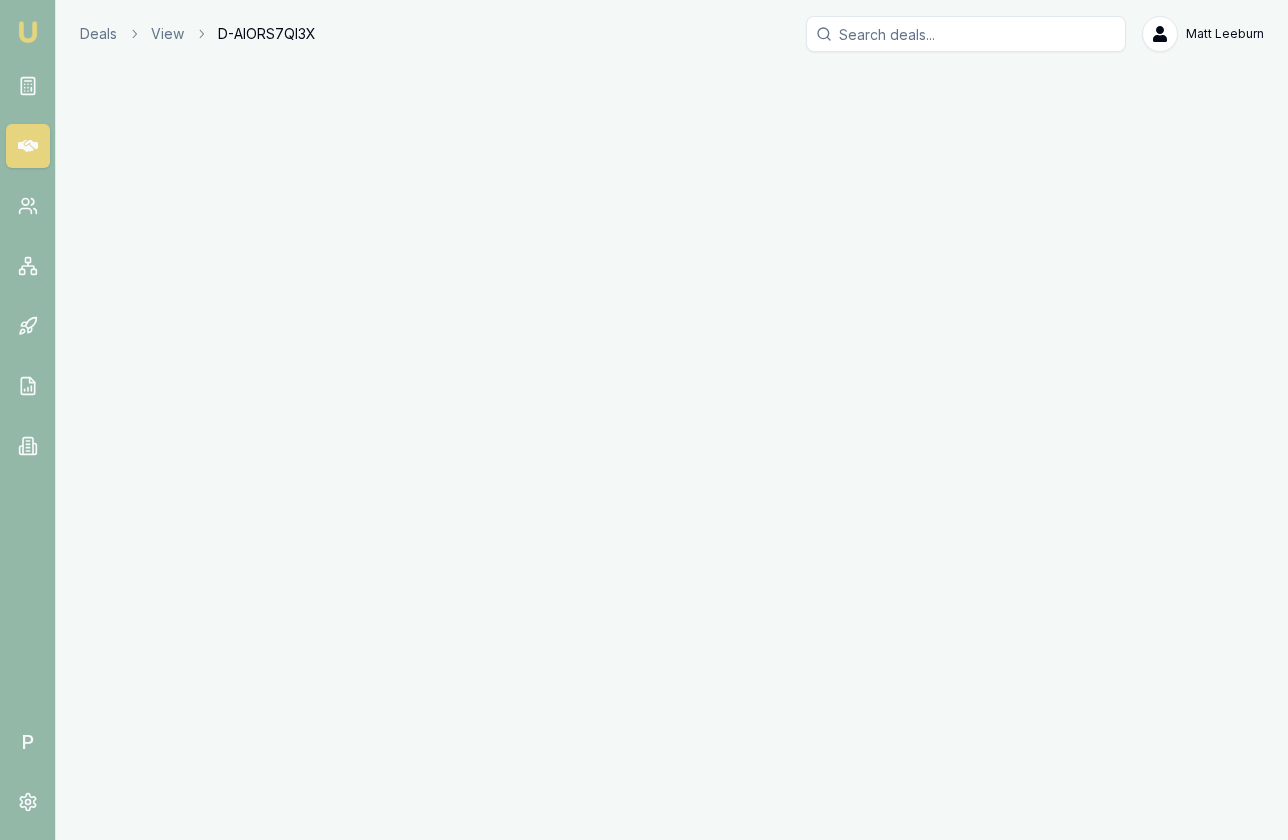 scroll, scrollTop: 0, scrollLeft: 0, axis: both 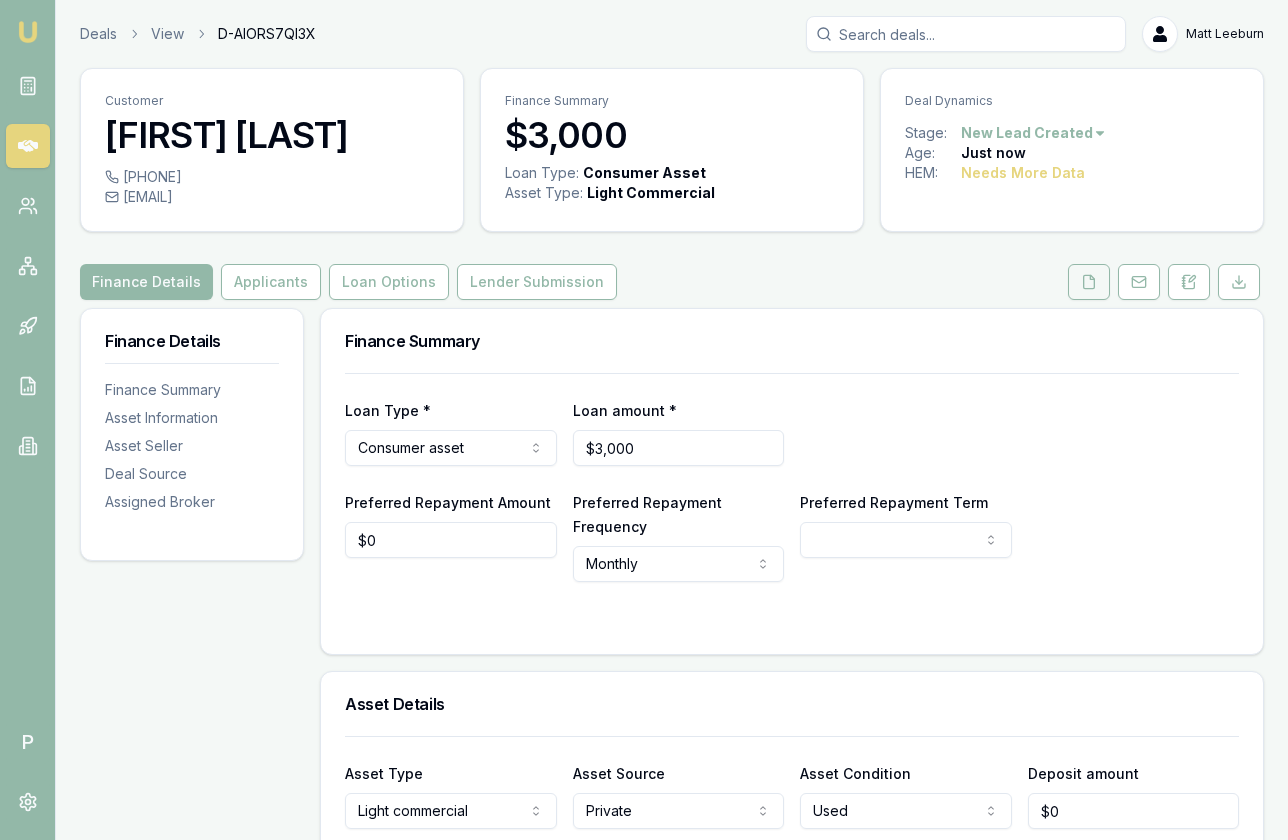click 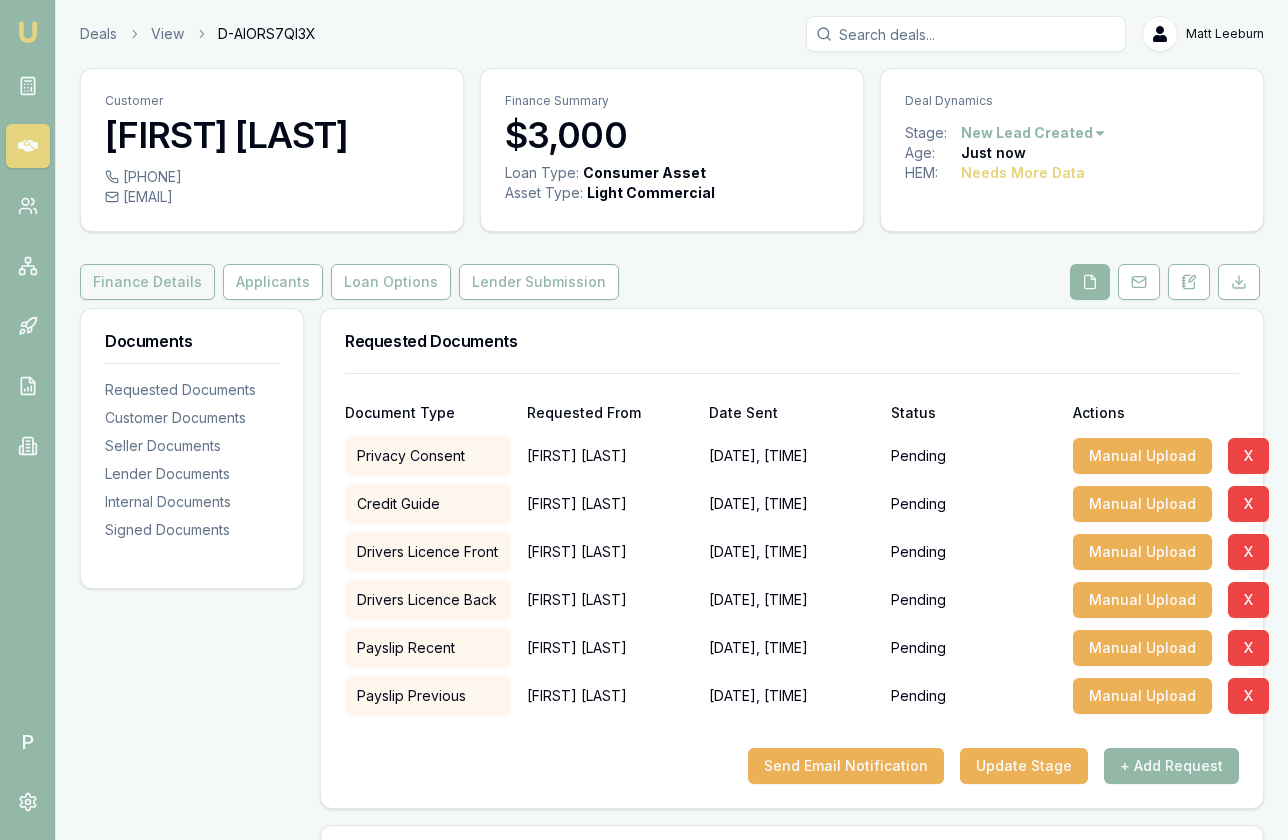 click on "Finance Details" at bounding box center [147, 282] 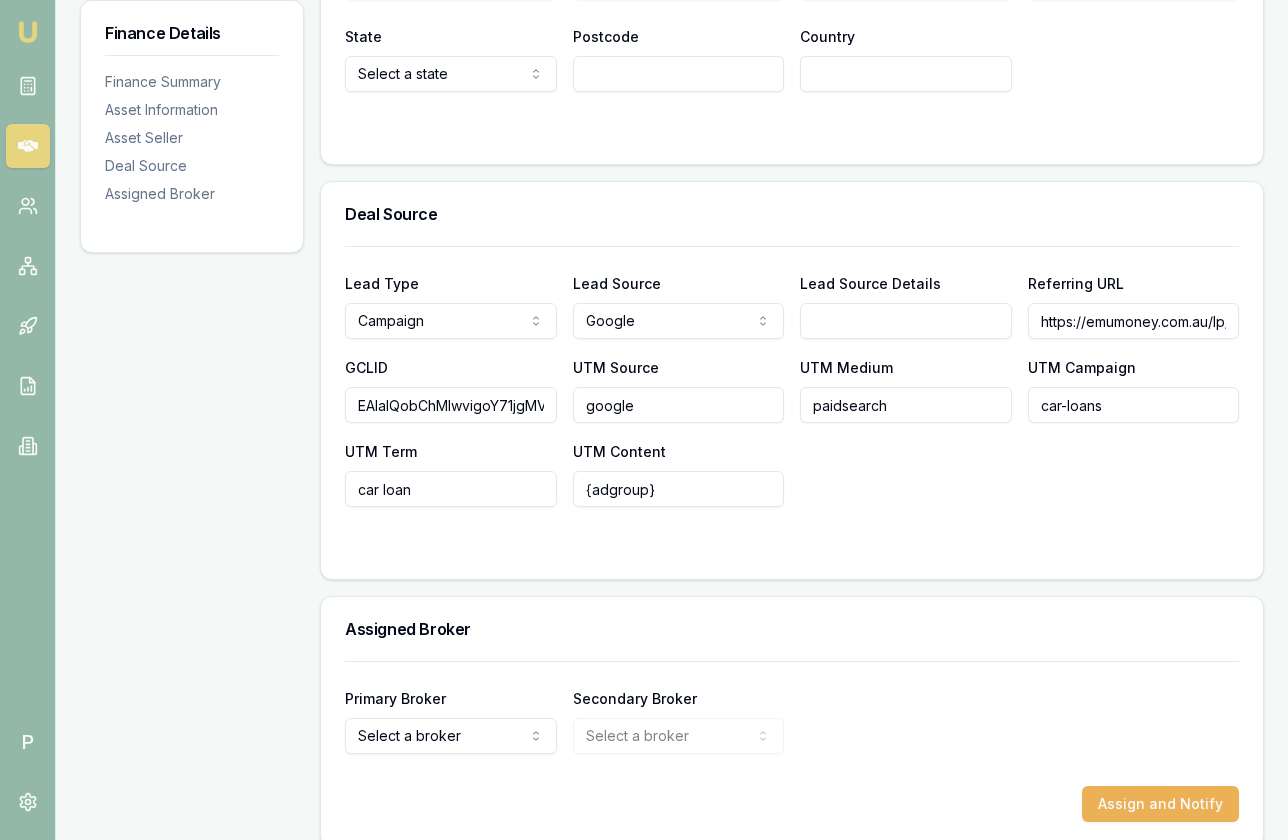 scroll, scrollTop: 1575, scrollLeft: 0, axis: vertical 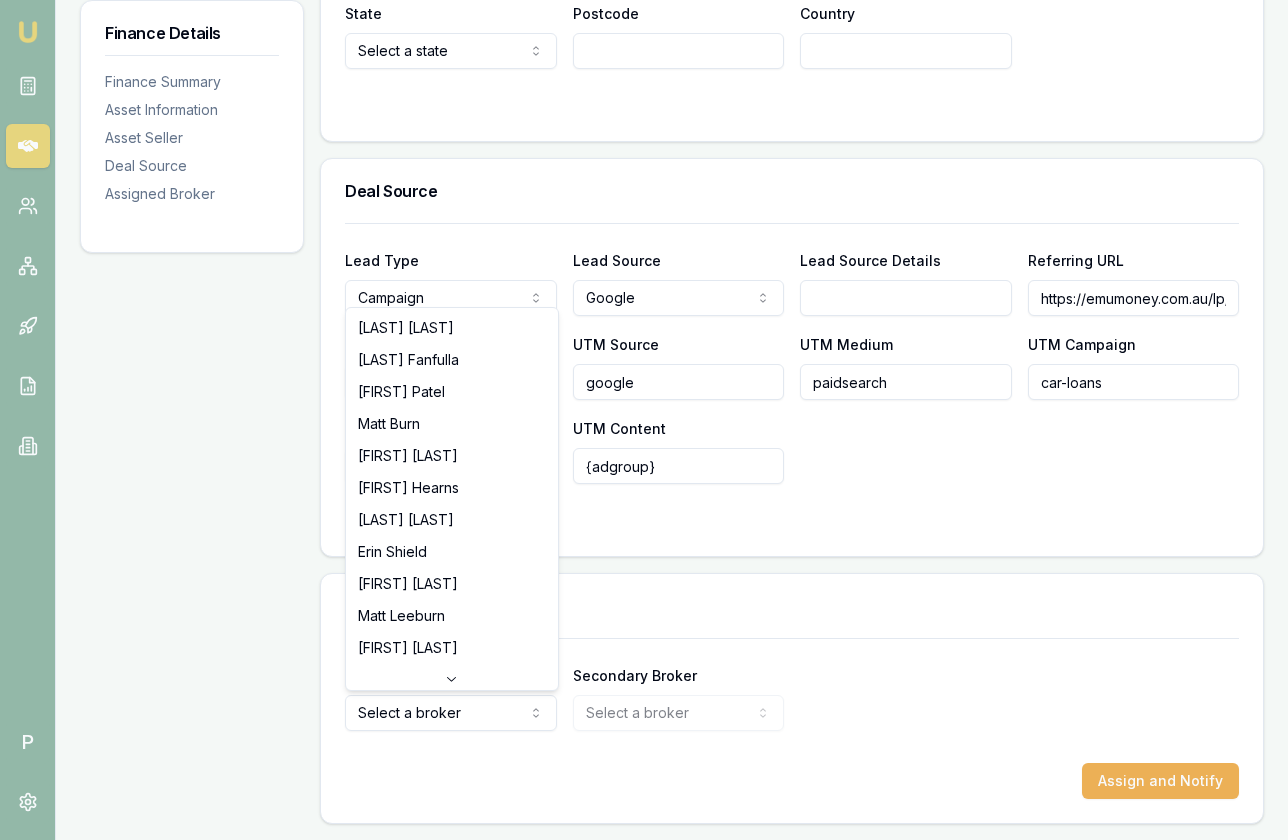 click on "Emu Broker P Deals View D-AIORS7QI3X Matt Leeburn Toggle Menu Customer Arpandeep Kaur 0439516988 arpandeep94591@gmail.com Finance Summary $3,000 Loan Type: Consumer Asset Asset Type : Light Commercial Deal Dynamics Stage: New Lead Created Age: Just now HEM: Needs More Data Finance Details Applicants Loan Options Lender Submission Finance Details Finance Summary Asset Information Asset Seller Deal Source Assigned Broker Finance Summary Loan Type * Consumer asset Consumer loan Consumer asset Commercial loan Commercial asset Loan amount * $3,000 Preferred Repayment Amount  $0 Preferred Repayment Frequency  Monthly Weekly Fortnightly Monthly Preferred Repayment Term  12 24 36 48 60 72 84 Asset Details Asset Type  Light commercial Passenger car Electric vehicle Light commercial Caravan Motorhome Campervan Trailer Motorbike Off road bike Atv Boat Jet ski Tractor Horse float Ride on mower Recreational Asset Source  Private Dealer Private Refinance Asset Condition  Used New or demo Used Deposit amount  $0 Asset Make" at bounding box center (644, -1155) 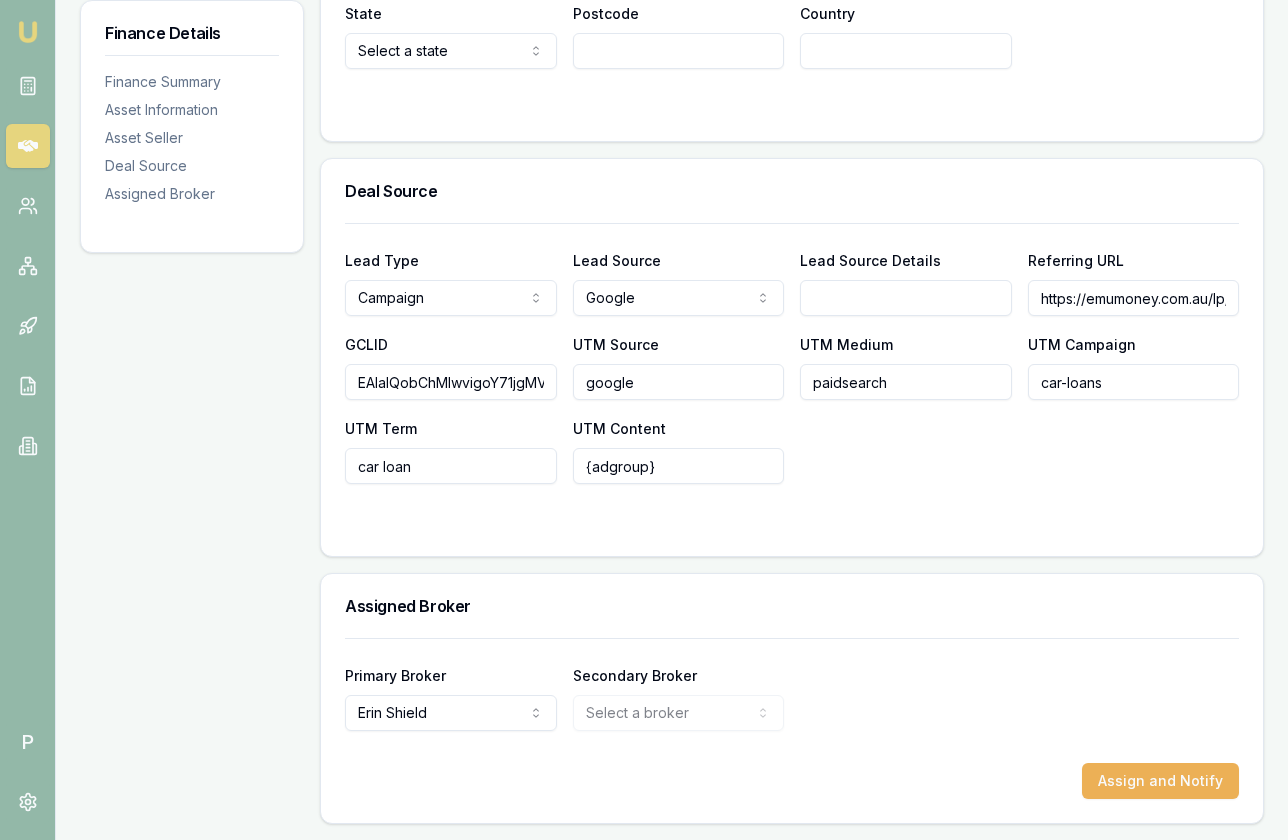 click on "Primary Broker Erin   Shield Tas Tzimos Jackson Fanfulla Pinkesh Patel Matt Burn Sam Crouch Brad Hearns Baron Ketterman Erin Shield Adam Howell Matt Leeburn Evette Abdo Eujin Ooi Rachael  Connors Natasha McCallum Stevette Gelavis Wendy Fonseka Krish Babu Robyn Adams Steven Nguyen Jack Armstrong Secondary Broker Select a broker Tas Tzimos Jackson Fanfulla Pinkesh Patel Matt Burn Sam Crouch Brad Hearns Baron Ketterman Erin Shield Adam Howell Matt Leeburn Evette Abdo Eujin Ooi Rachael  Connors Natasha McCallum Stevette Gelavis Wendy Fonseka Krish Babu Robyn Adams Steven Nguyen Jack Armstrong" at bounding box center [792, 697] 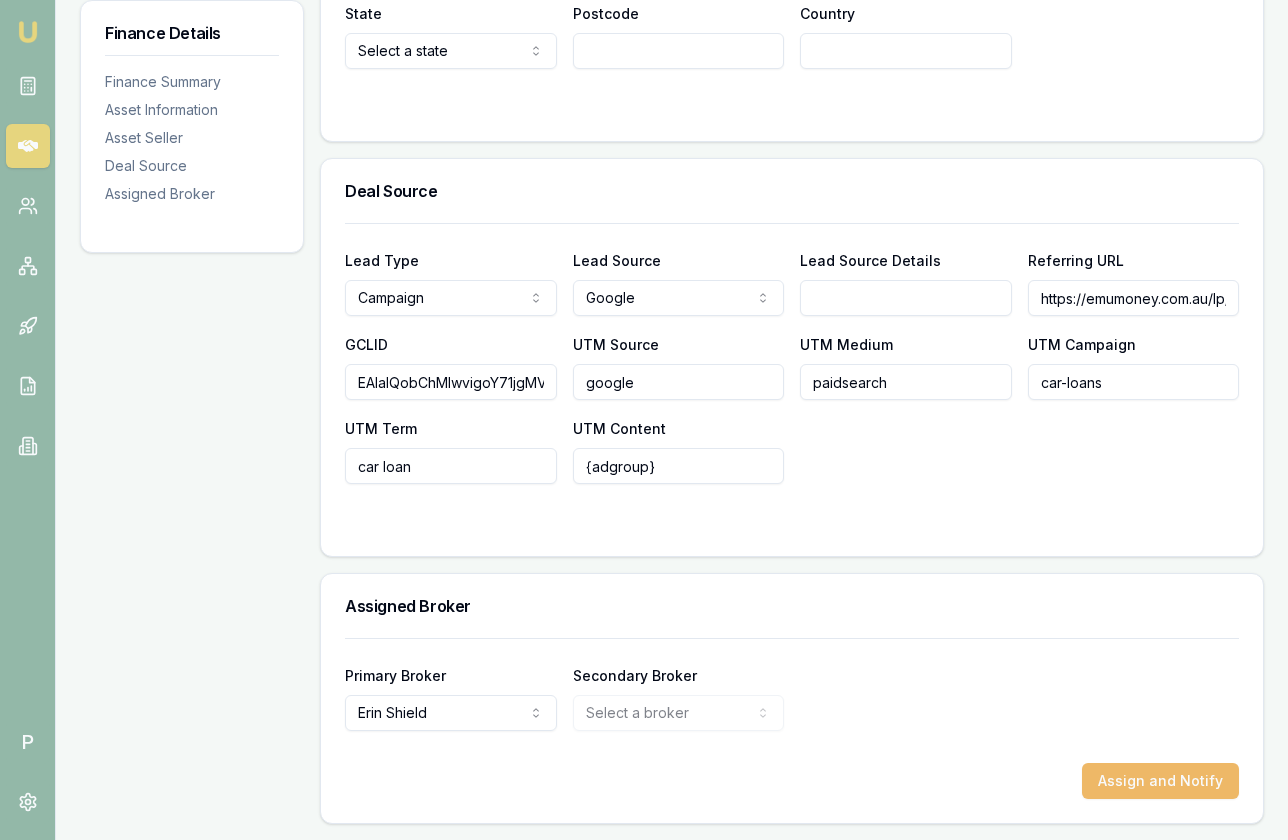click on "Assign and Notify" at bounding box center [1160, 781] 